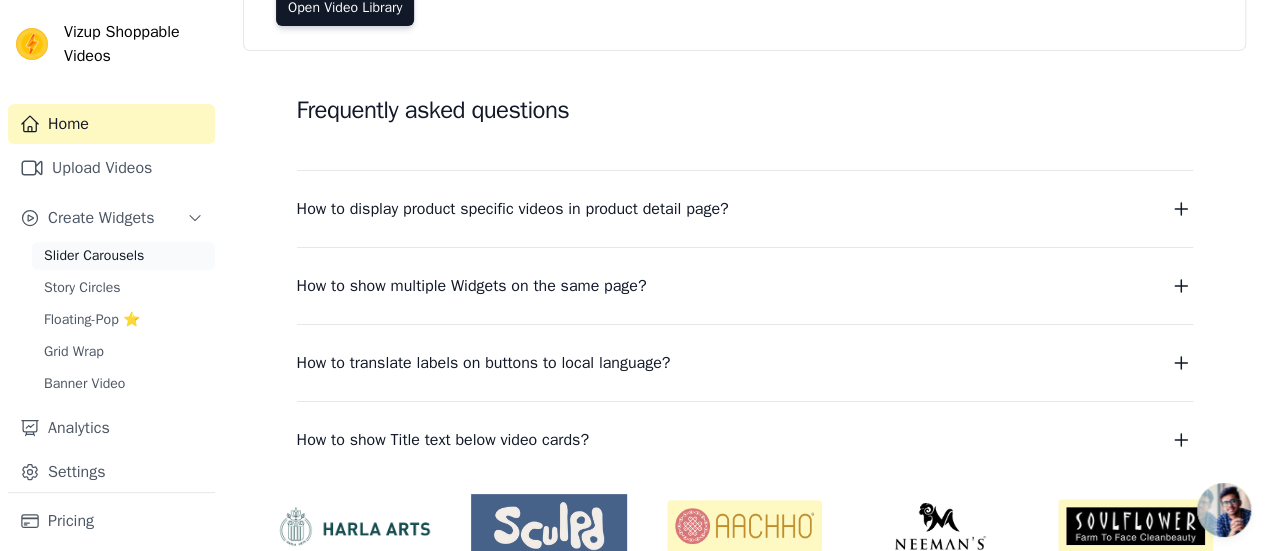 scroll, scrollTop: 0, scrollLeft: 0, axis: both 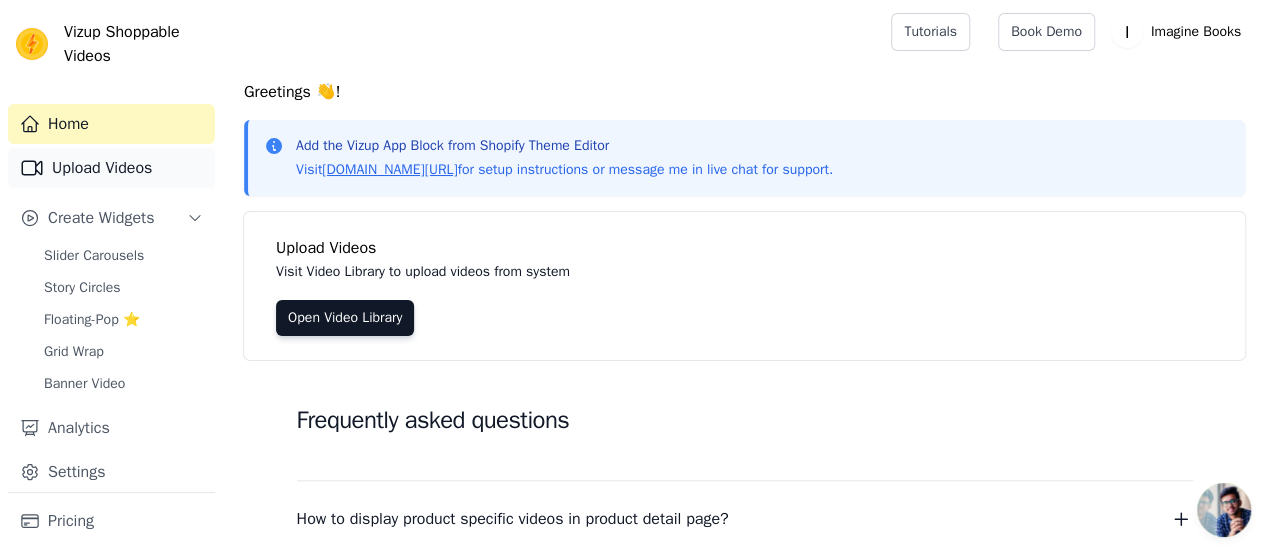 click on "Upload Videos" at bounding box center (111, 168) 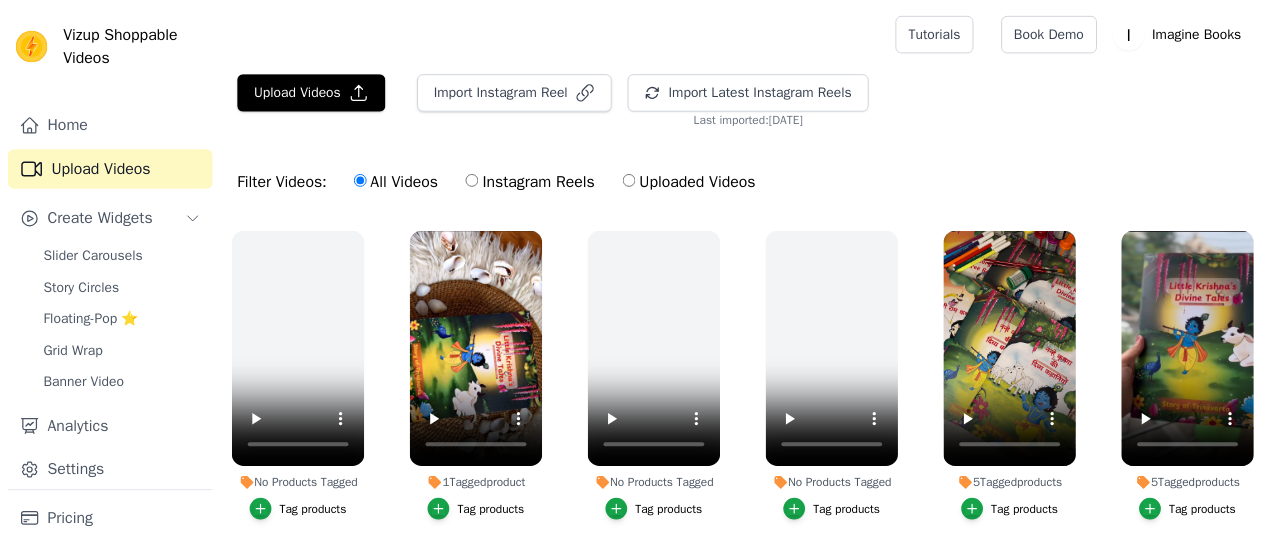 scroll, scrollTop: 0, scrollLeft: 0, axis: both 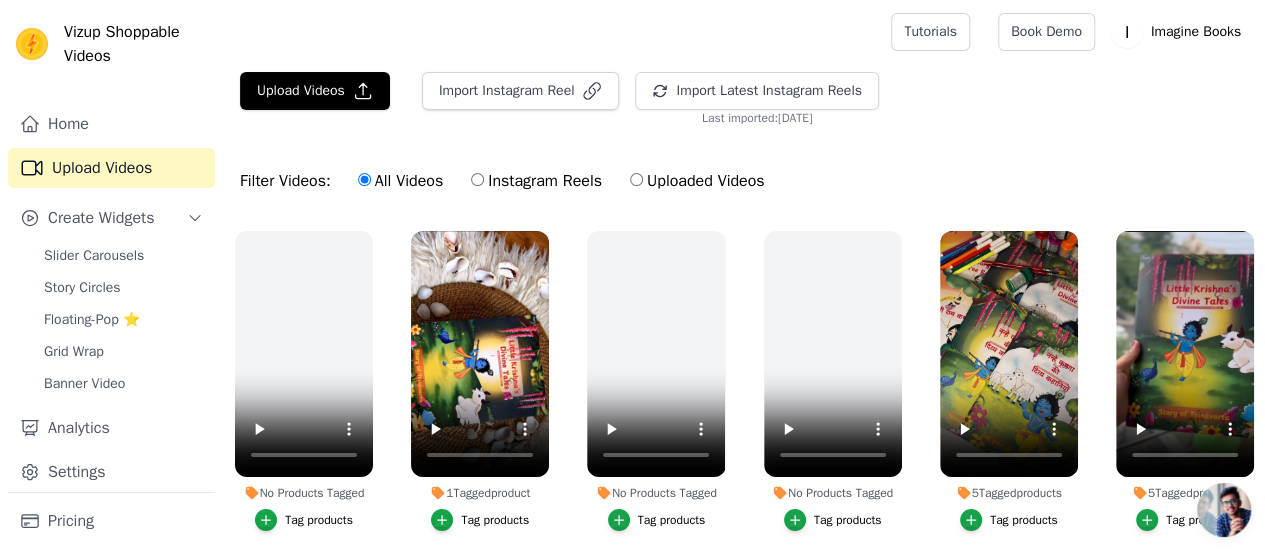 click on "Instagram Reels" at bounding box center (536, 181) 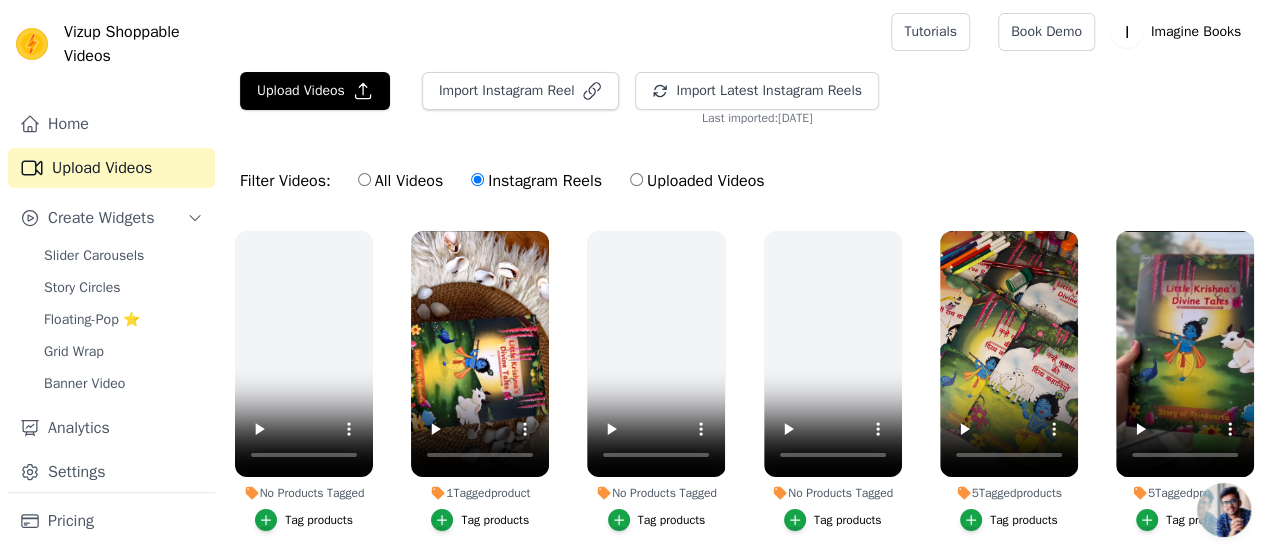 click on "All Videos" at bounding box center (400, 181) 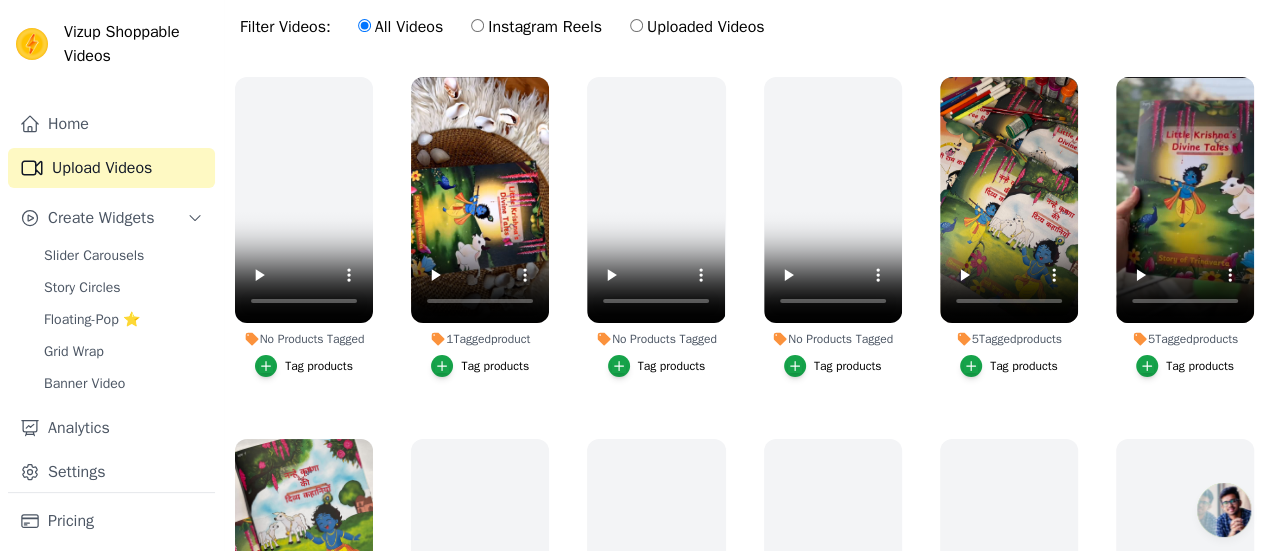 scroll, scrollTop: 202, scrollLeft: 0, axis: vertical 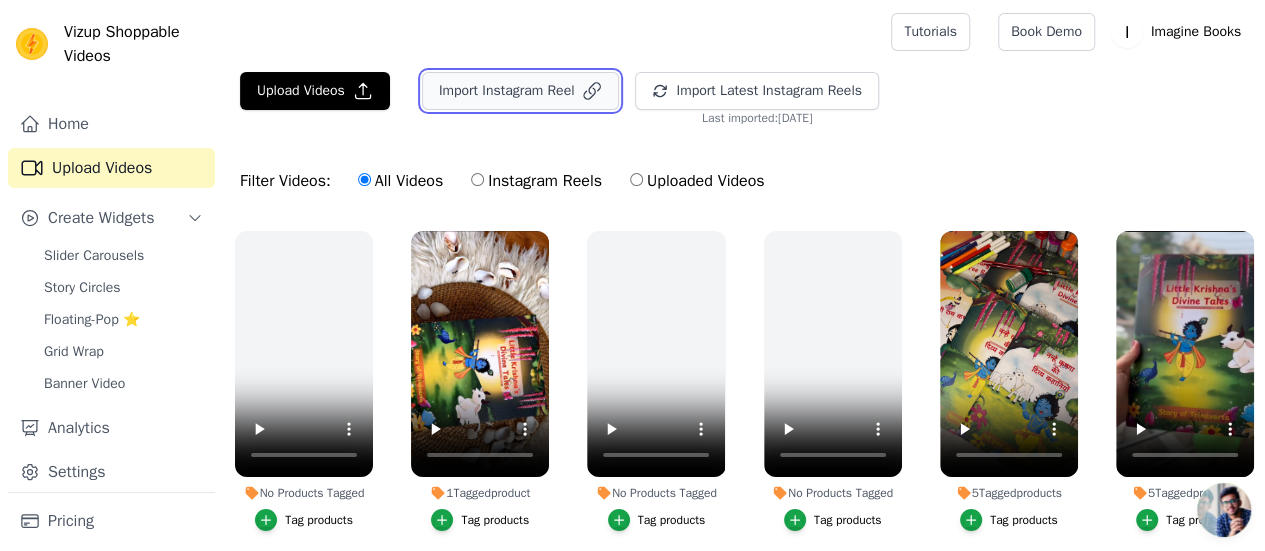 click on "Import Instagram Reel" at bounding box center [521, 91] 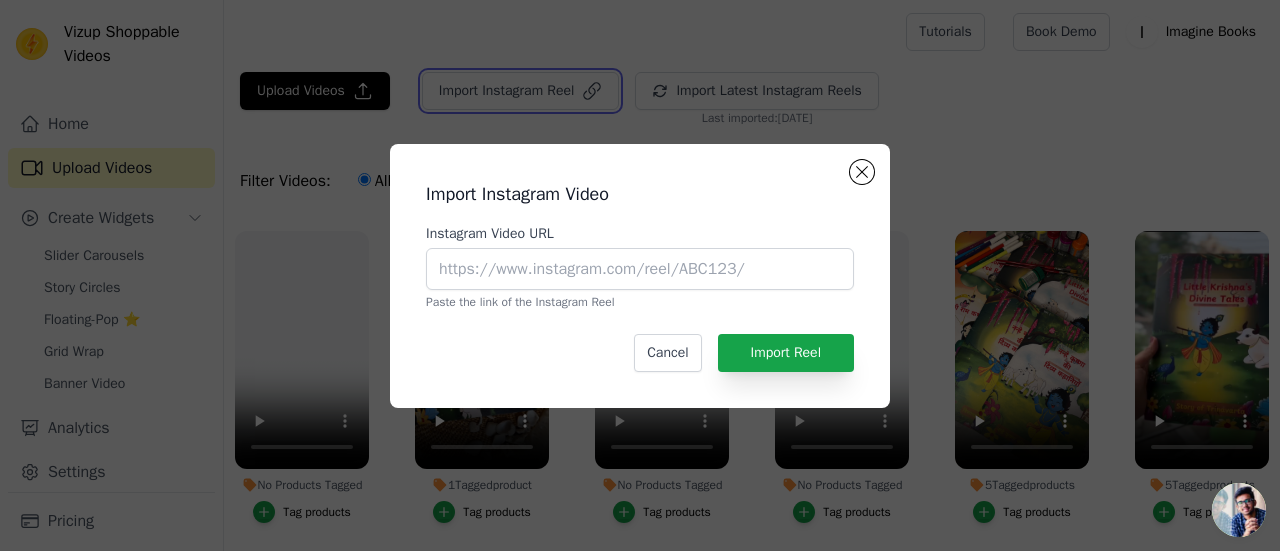 type 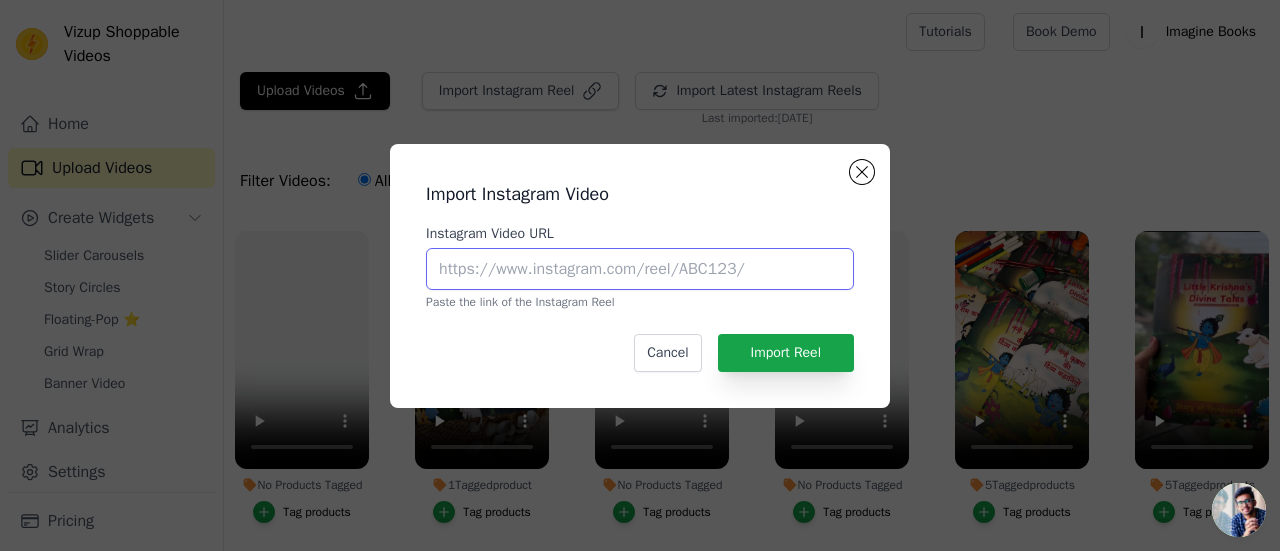 click on "Instagram Video URL" at bounding box center [640, 269] 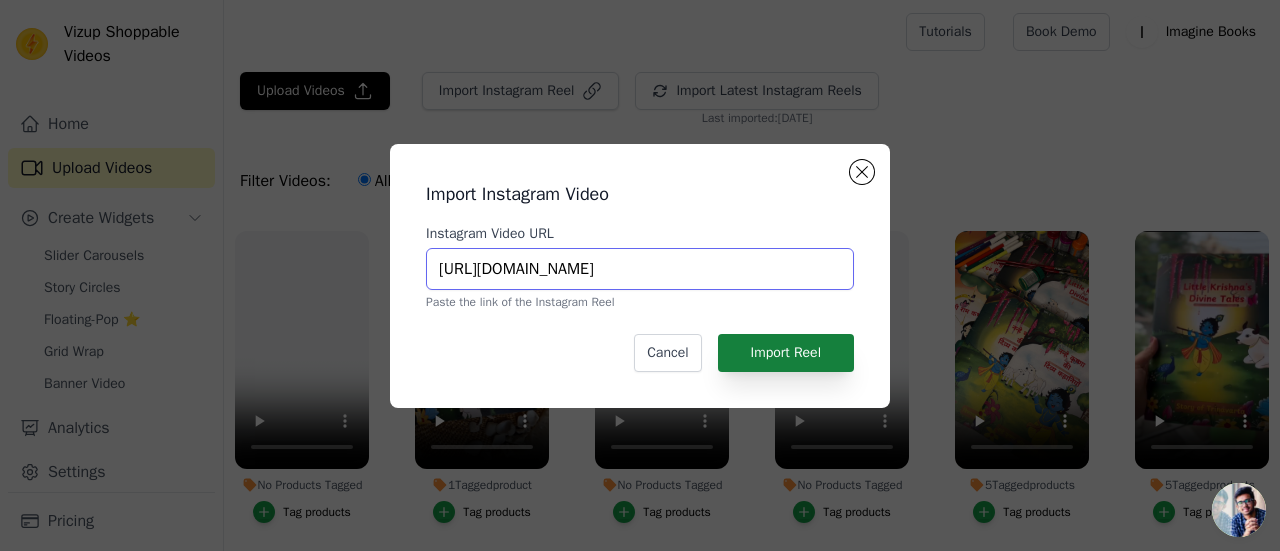 type on "https://www.instagram.com/p/DMpspZHTrEX/" 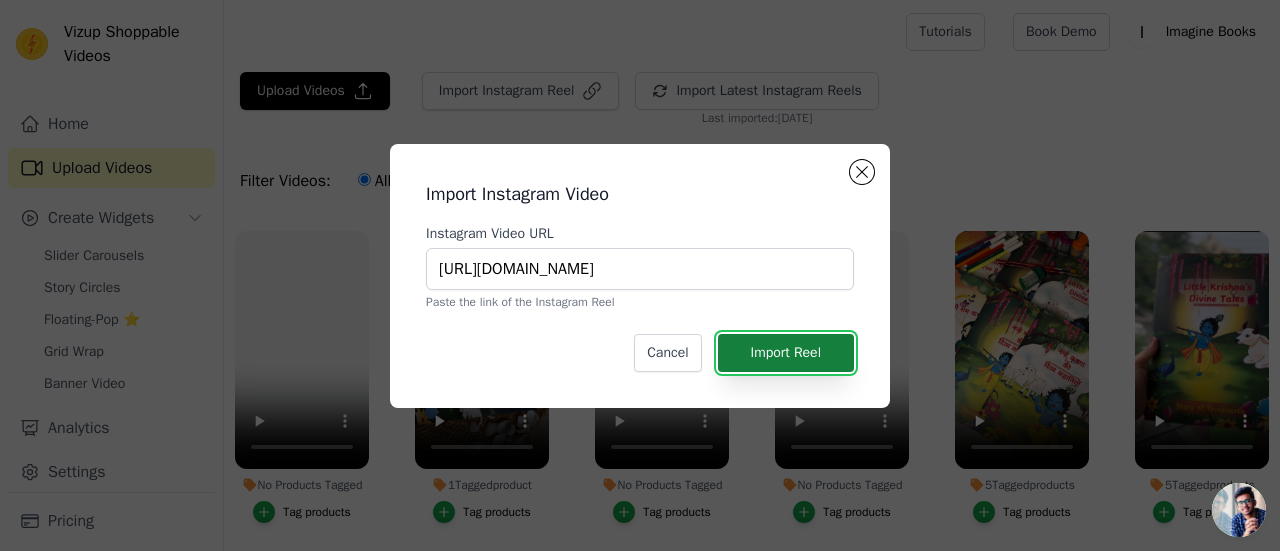 click on "Import Reel" at bounding box center (786, 353) 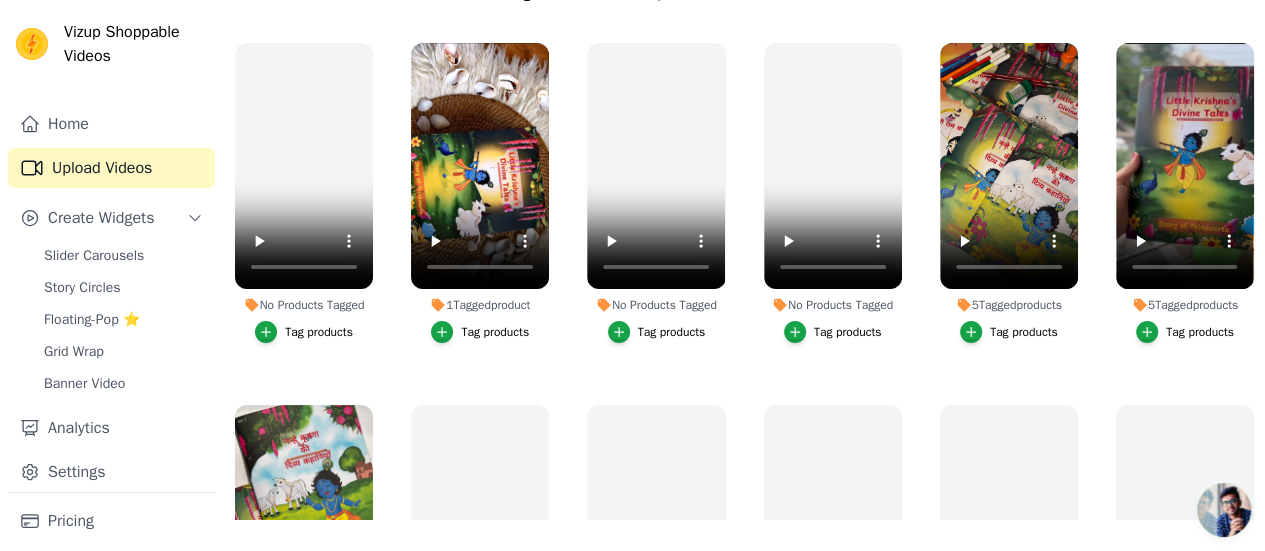 scroll, scrollTop: 200, scrollLeft: 0, axis: vertical 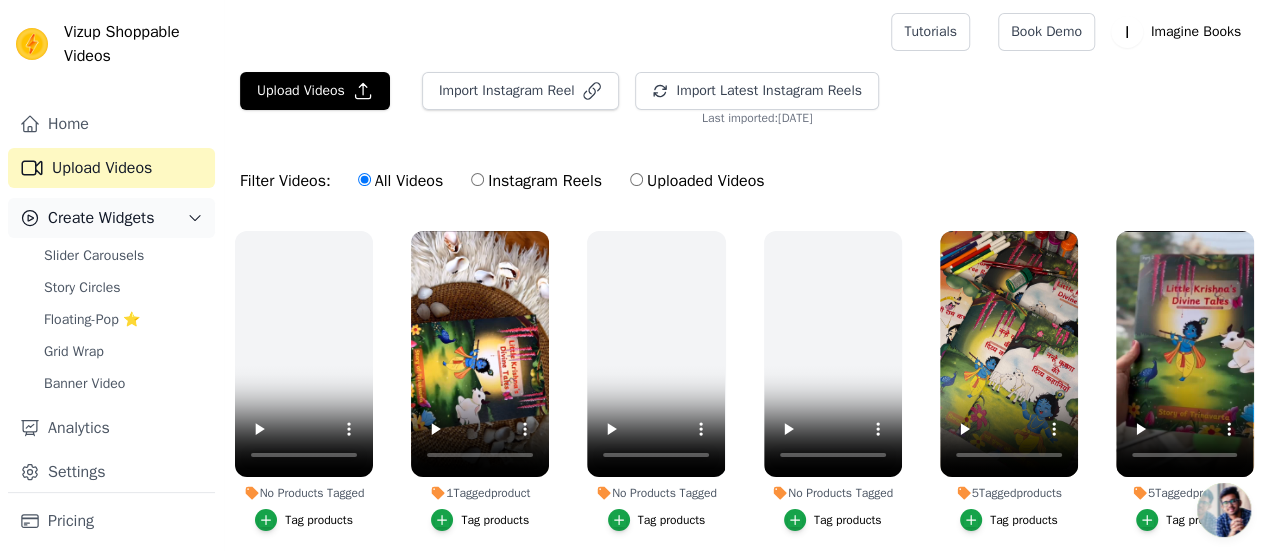 click on "Create Widgets" at bounding box center (111, 218) 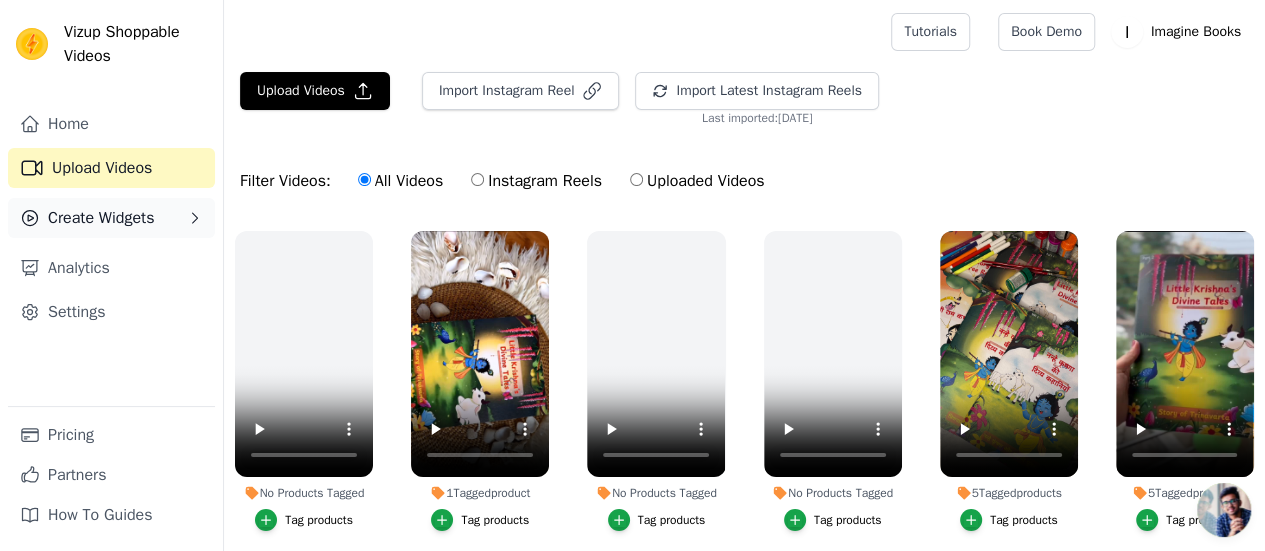 click on "Create Widgets" at bounding box center (111, 218) 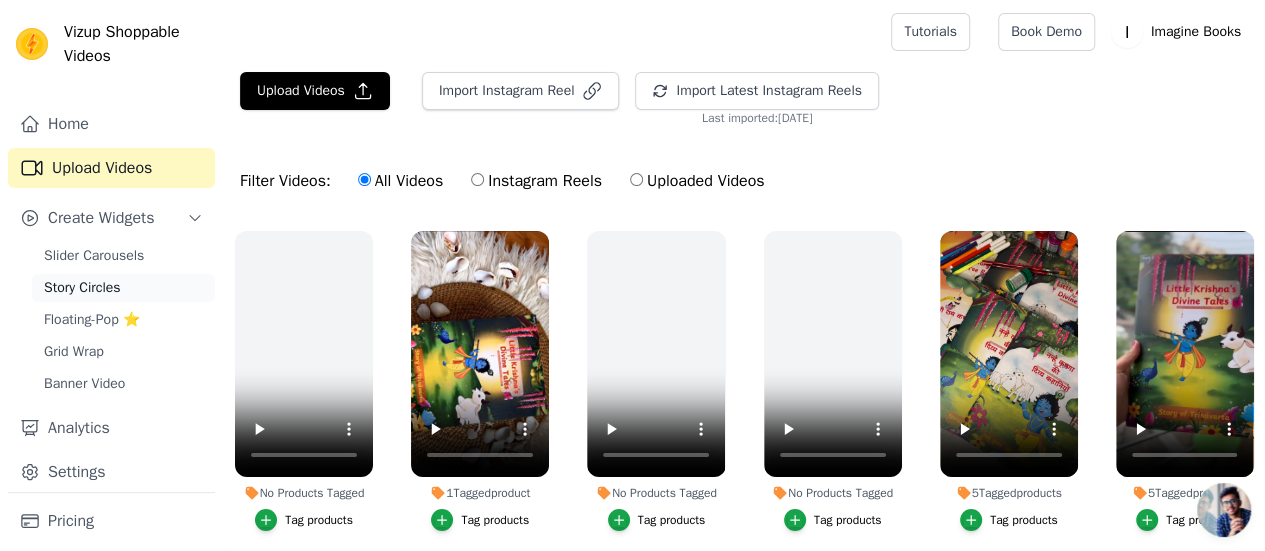 click on "Story Circles" at bounding box center (123, 288) 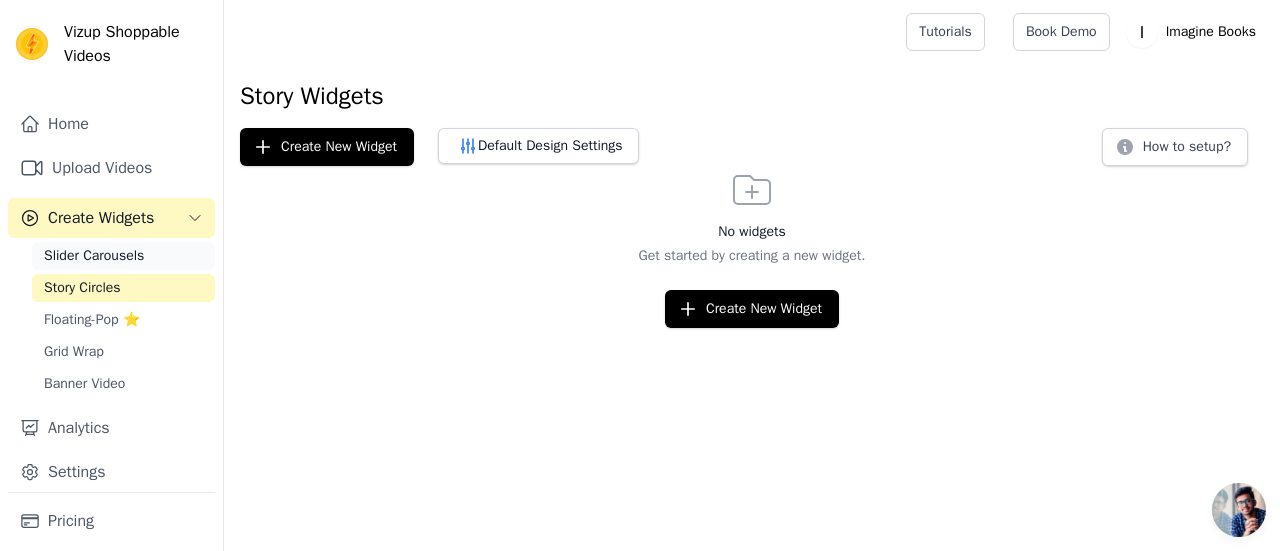 click on "Slider Carousels" at bounding box center (94, 256) 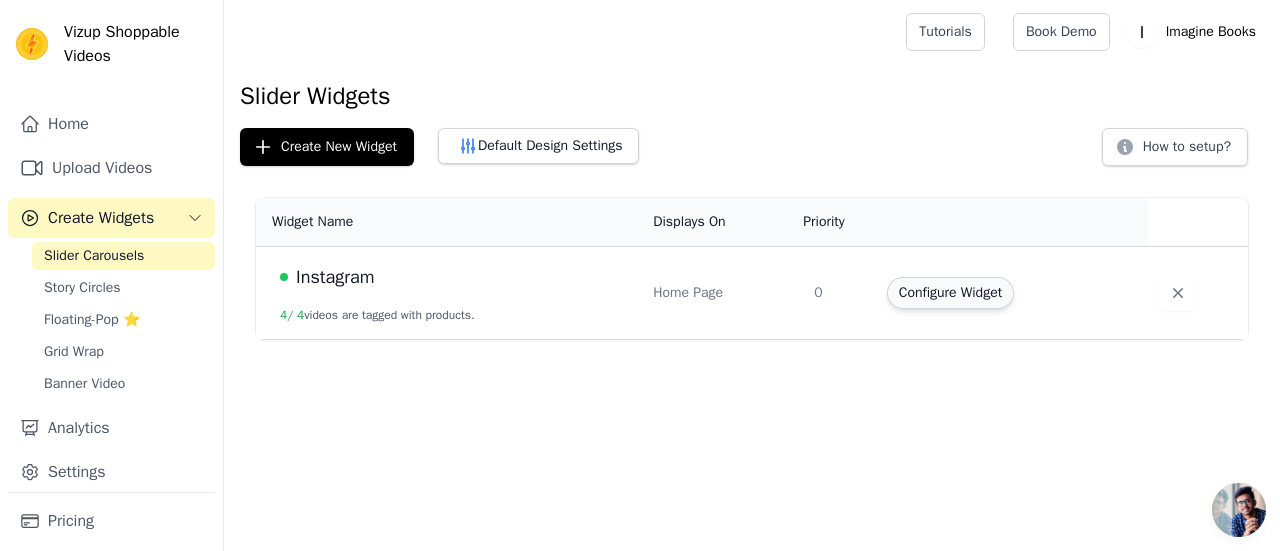 click on "Configure Widget" at bounding box center [950, 293] 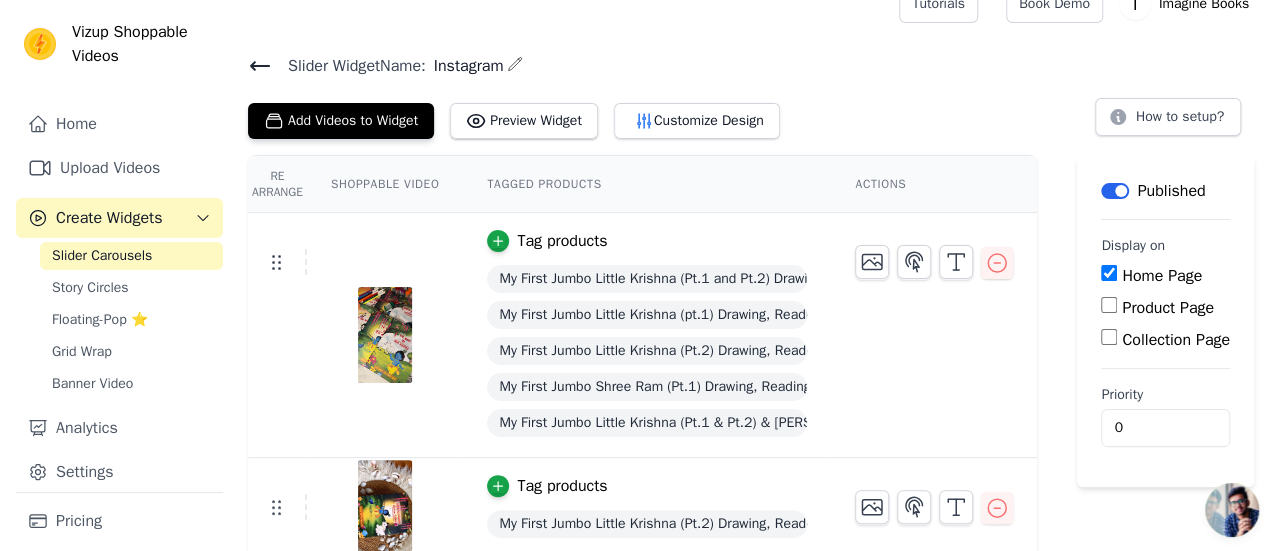 scroll, scrollTop: 0, scrollLeft: 0, axis: both 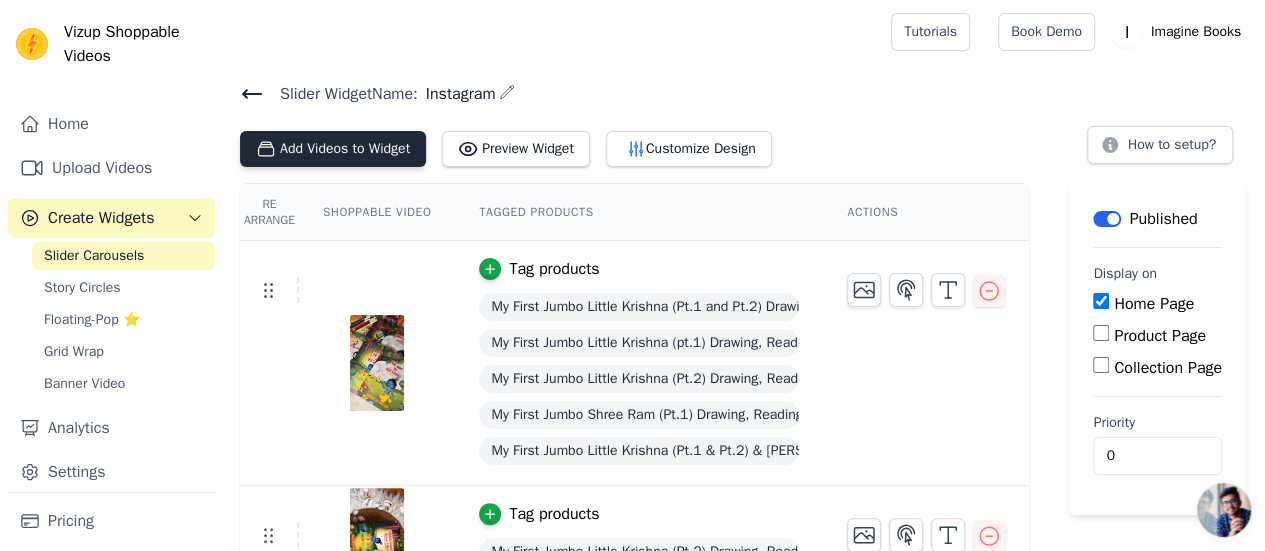 click on "Add Videos to Widget" at bounding box center (333, 149) 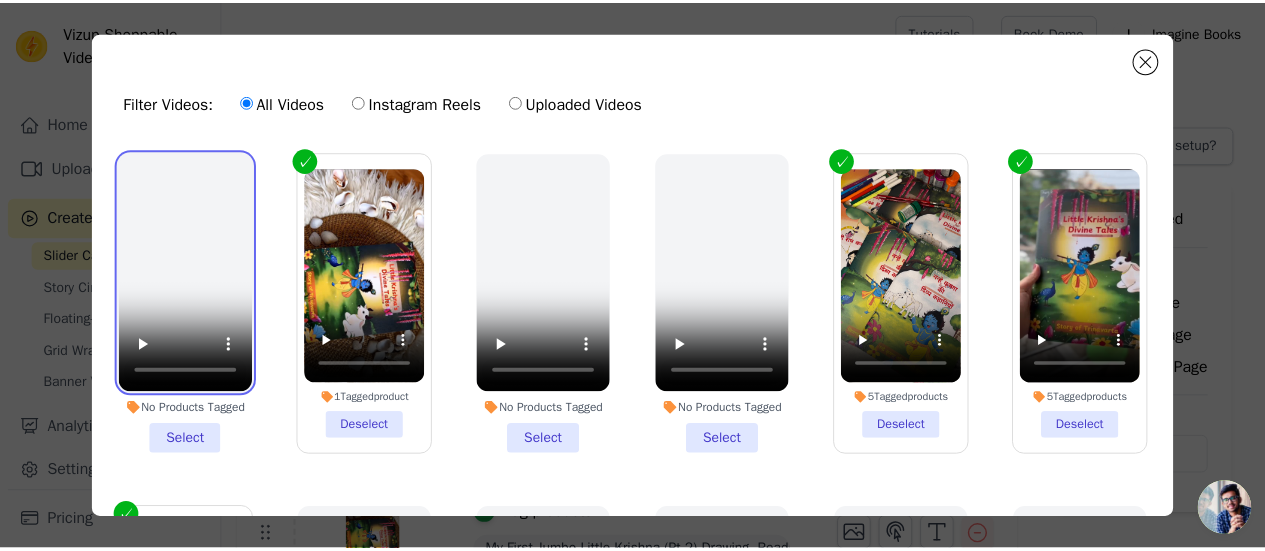 scroll, scrollTop: 0, scrollLeft: 0, axis: both 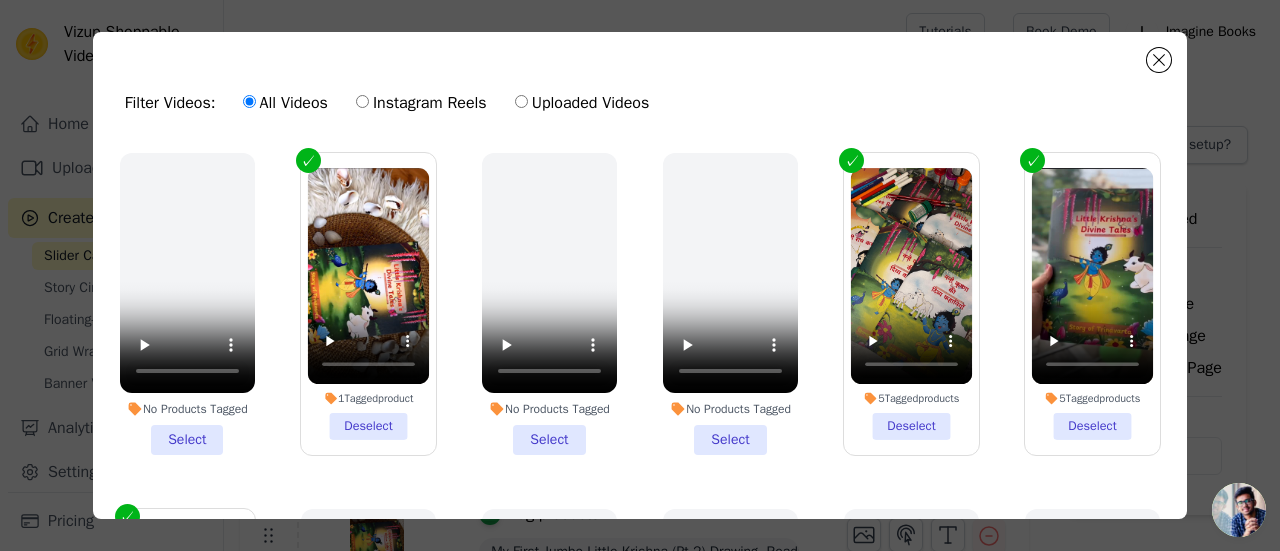 click on "Instagram Reels" at bounding box center [421, 103] 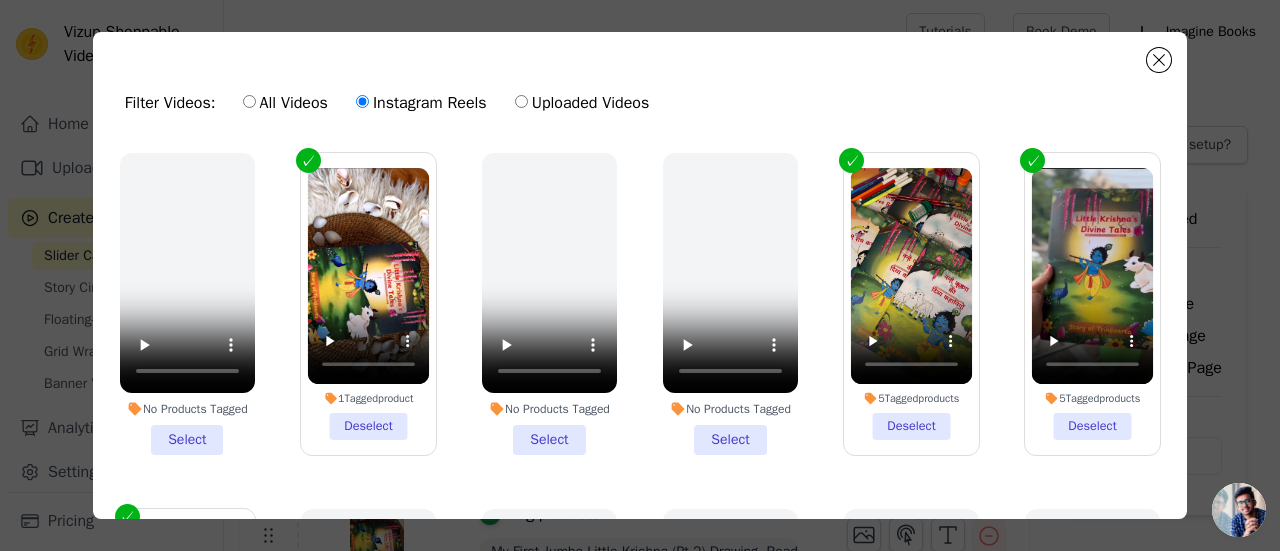 click on "Uploaded Videos" at bounding box center (582, 103) 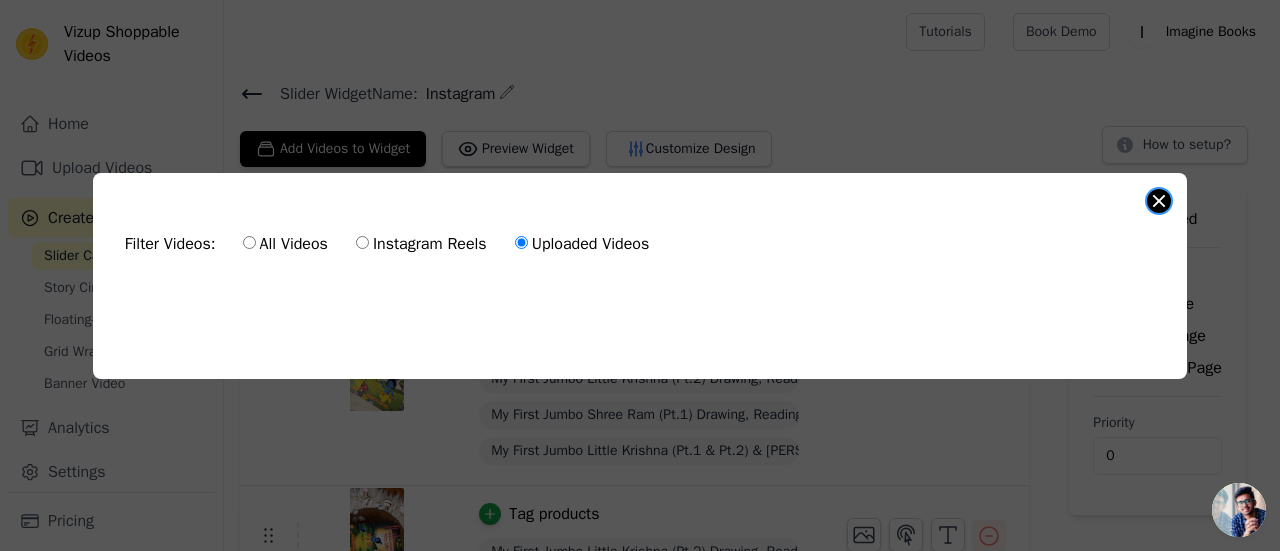click at bounding box center [1159, 201] 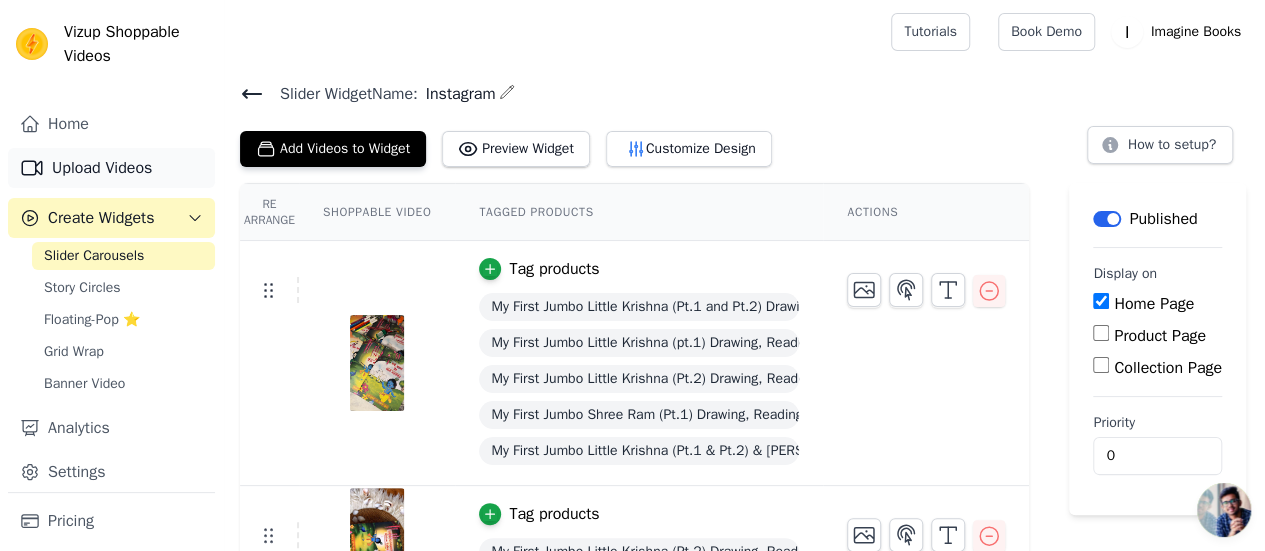 click on "Upload Videos" at bounding box center (111, 168) 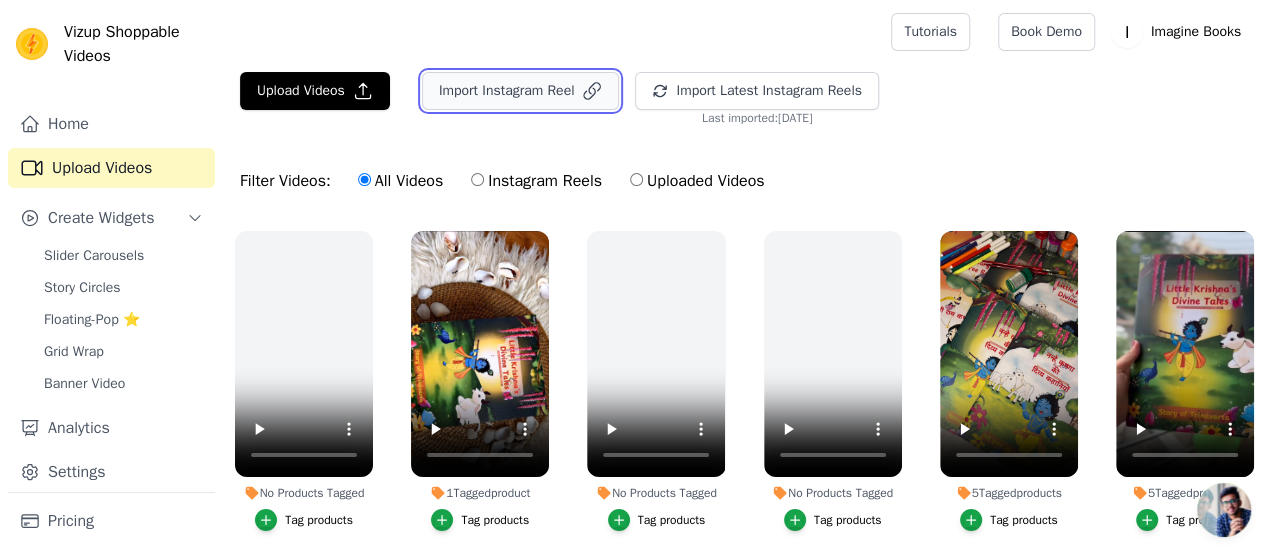 click on "Import Instagram Reel" at bounding box center (521, 91) 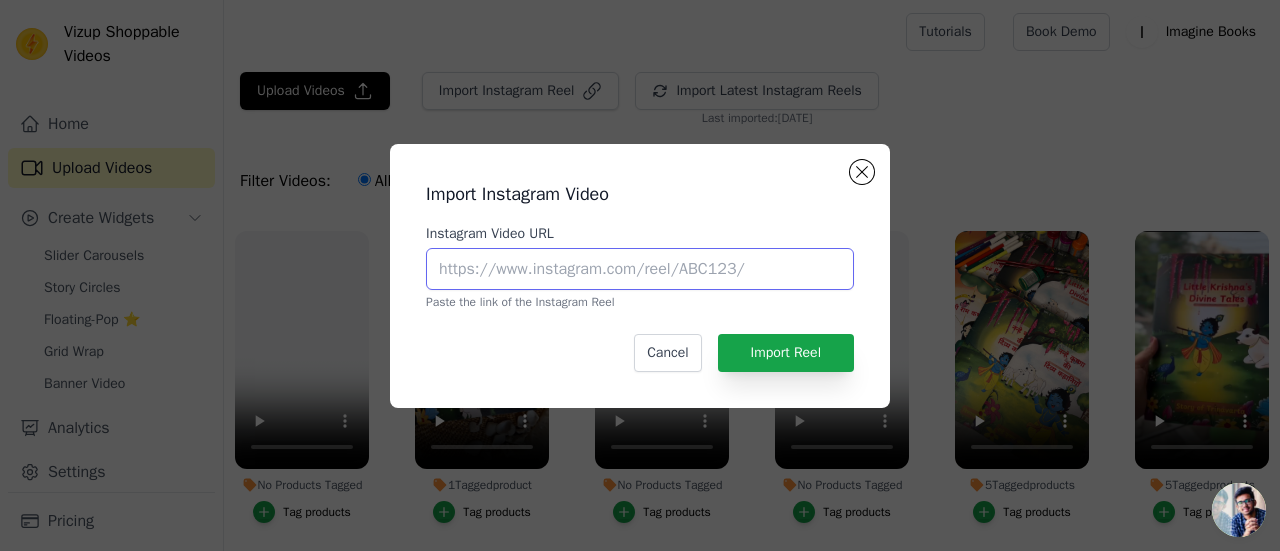 click on "Instagram Video URL" at bounding box center (640, 269) 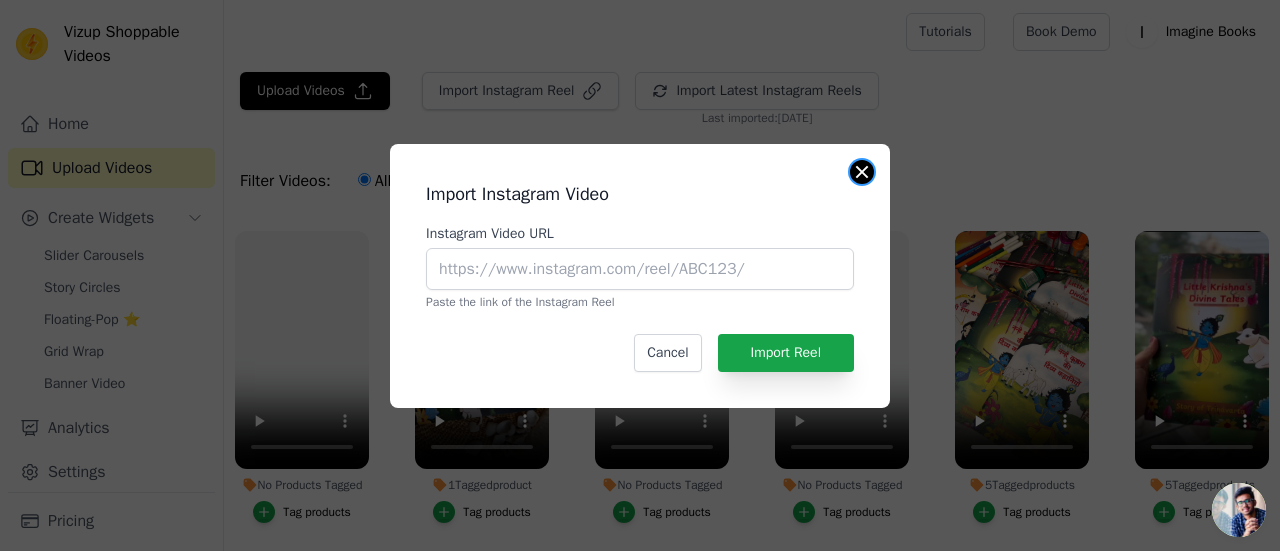 click at bounding box center (862, 172) 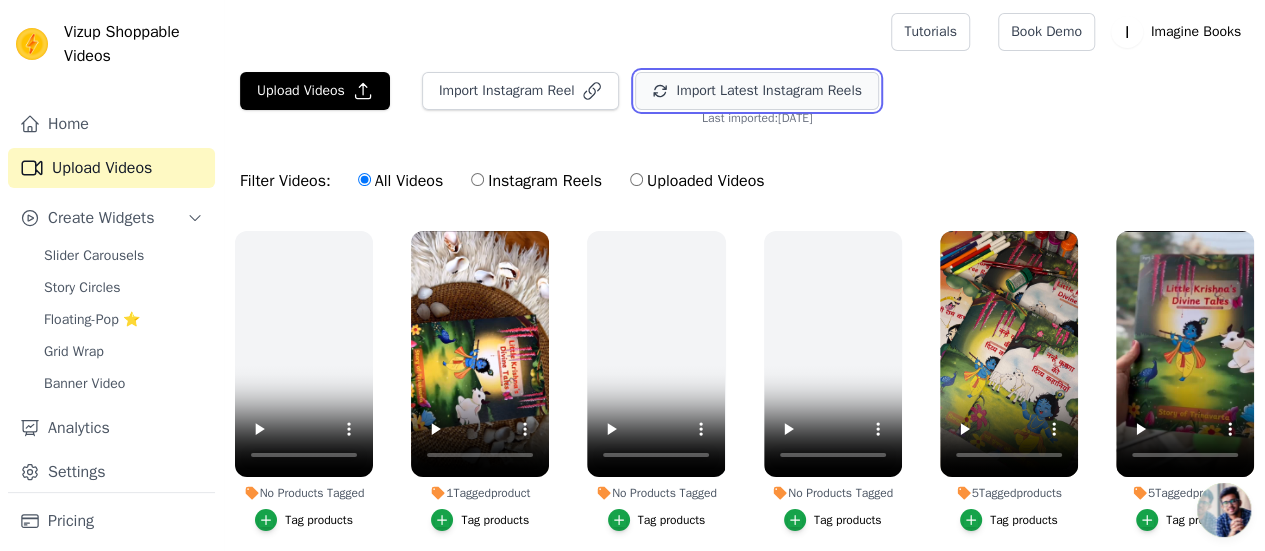 click on "Import Latest Instagram Reels" at bounding box center [756, 91] 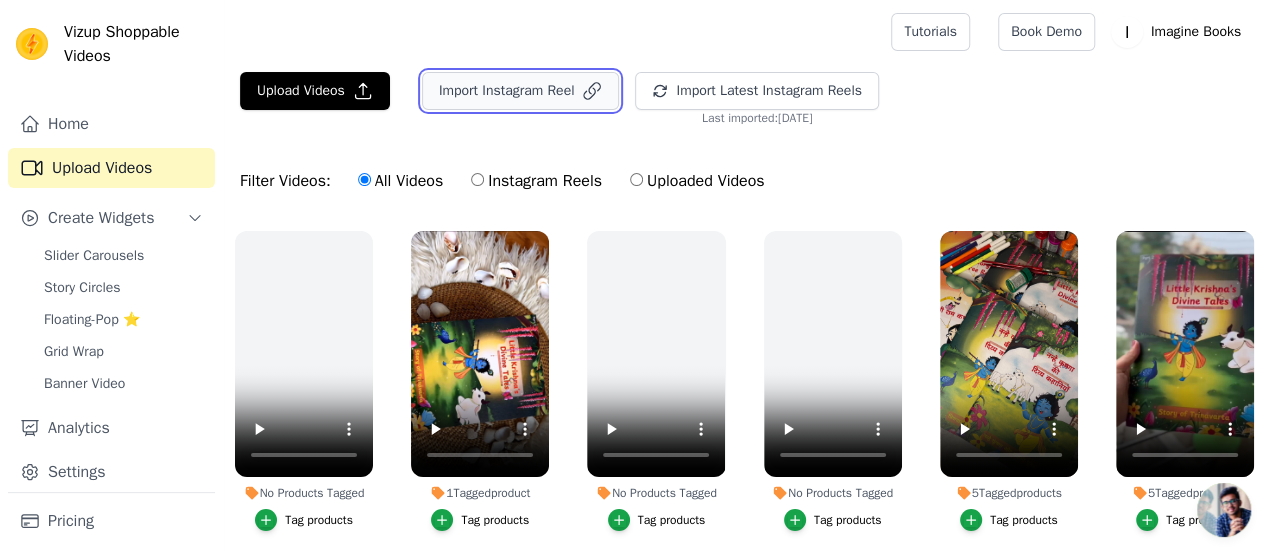 click on "Import Instagram Reel" at bounding box center [521, 91] 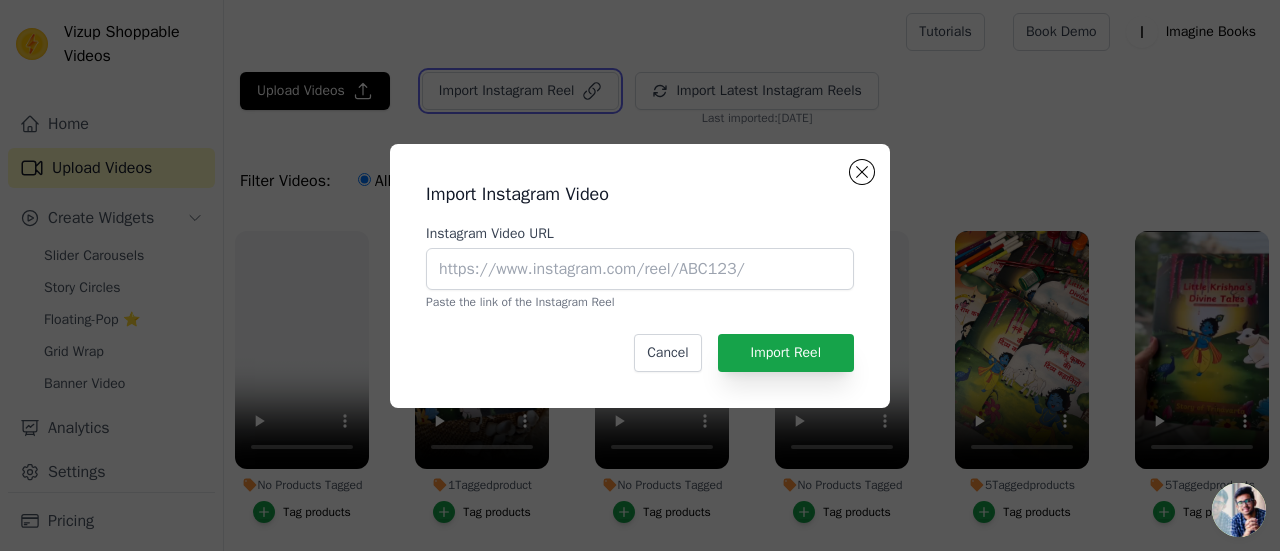 type 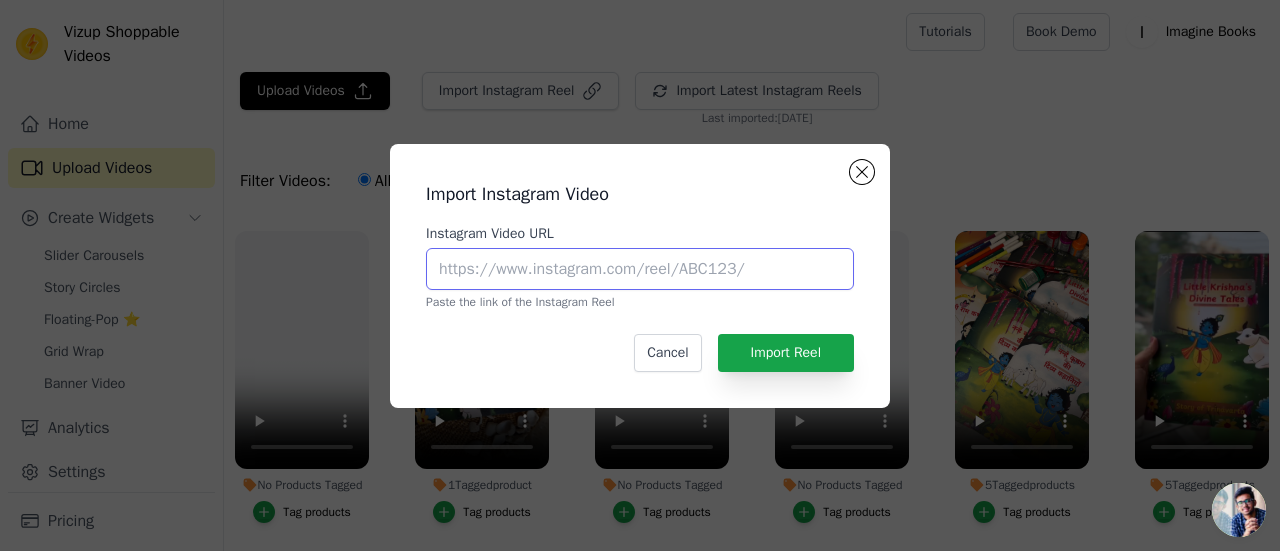 click on "Instagram Video URL" at bounding box center [640, 269] 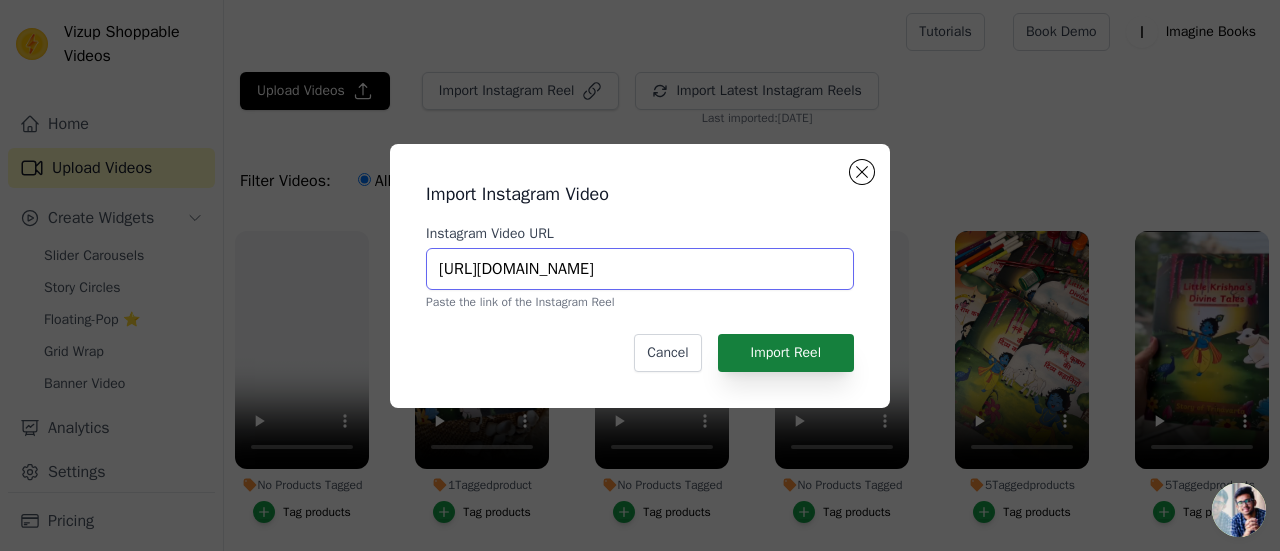 type on "https://www.instagram.com/p/DMpspZHTrEX/" 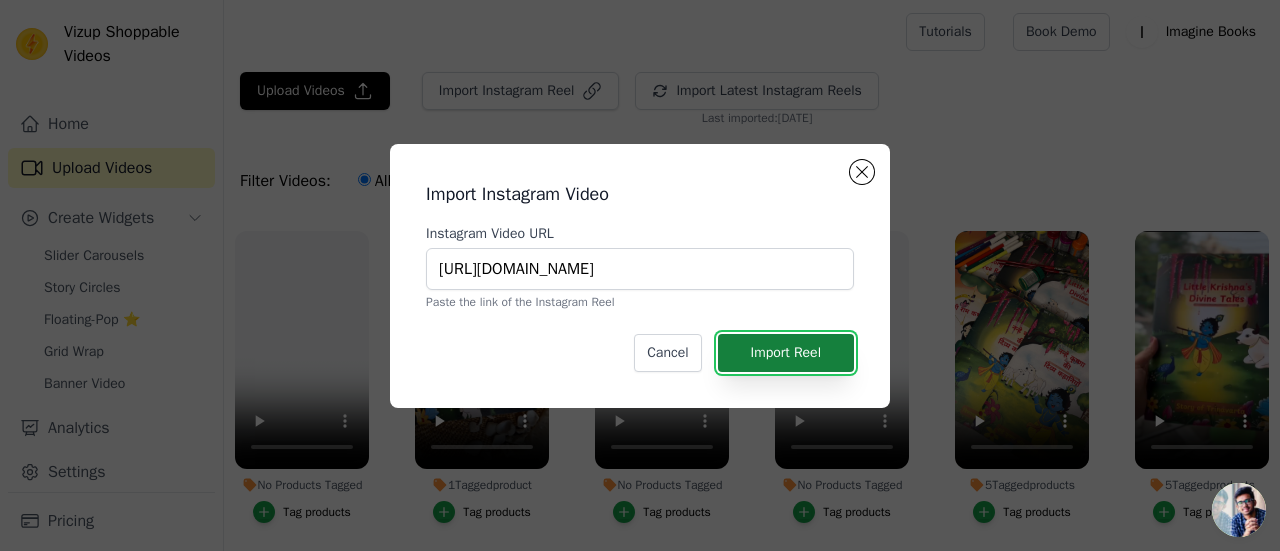 click on "Import Reel" at bounding box center (786, 353) 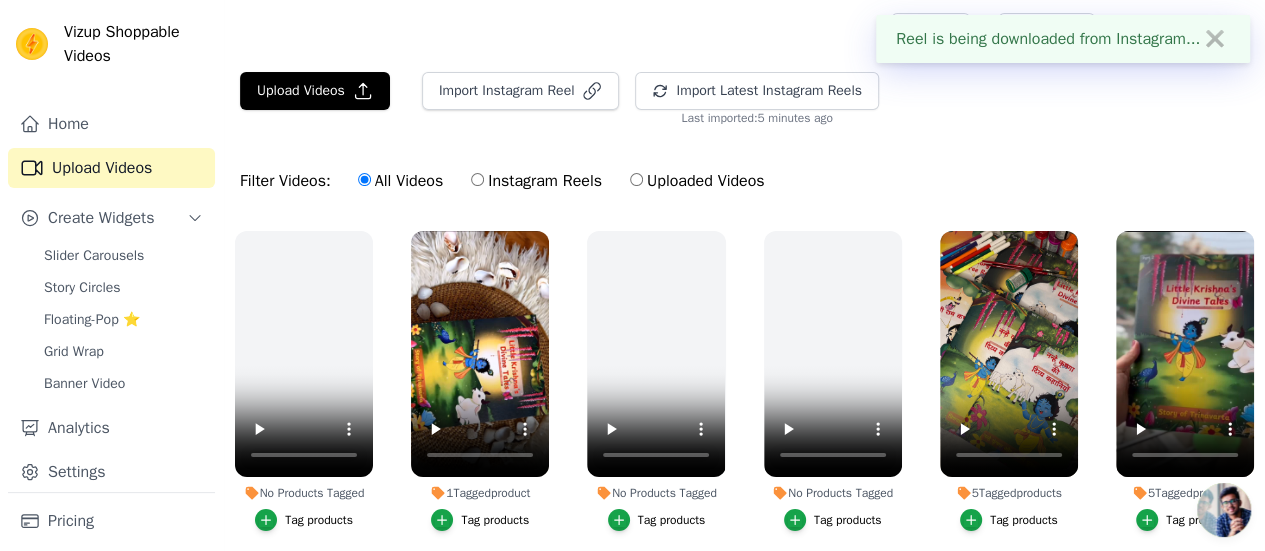 click on "Reel is being downloaded from Instagram... ✖" at bounding box center (1063, 39) 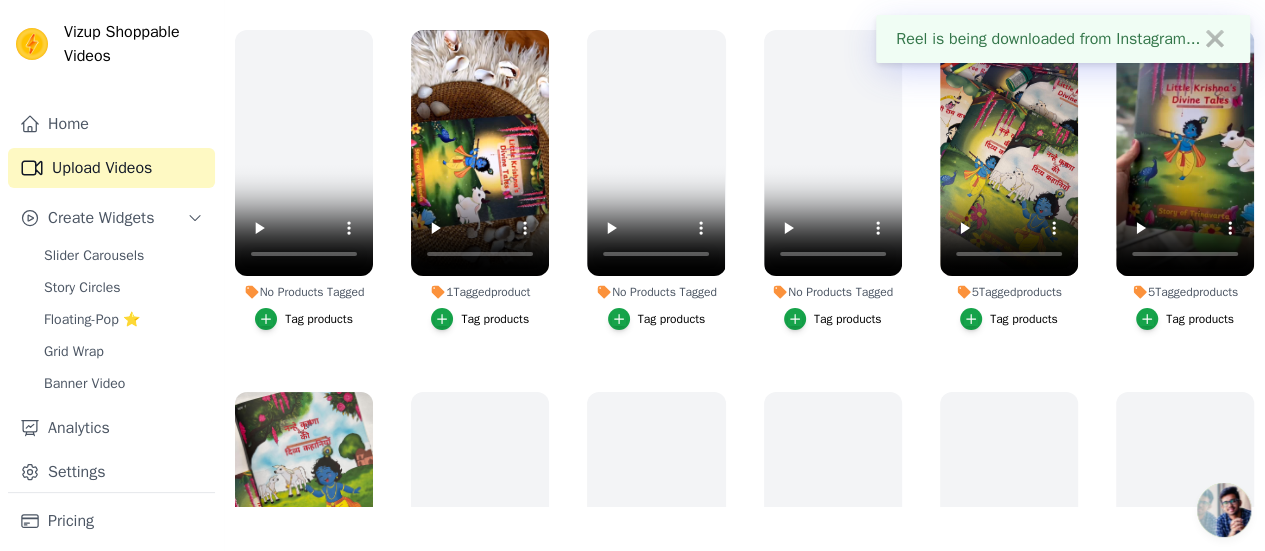 scroll, scrollTop: 202, scrollLeft: 0, axis: vertical 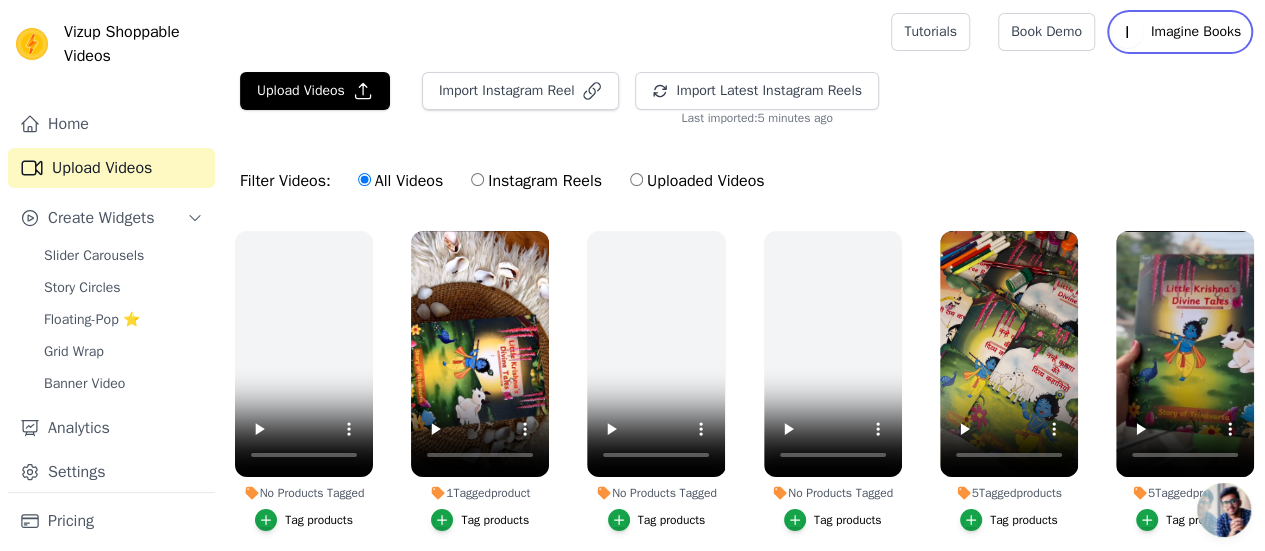 click on "Imagine Books" at bounding box center [1196, 32] 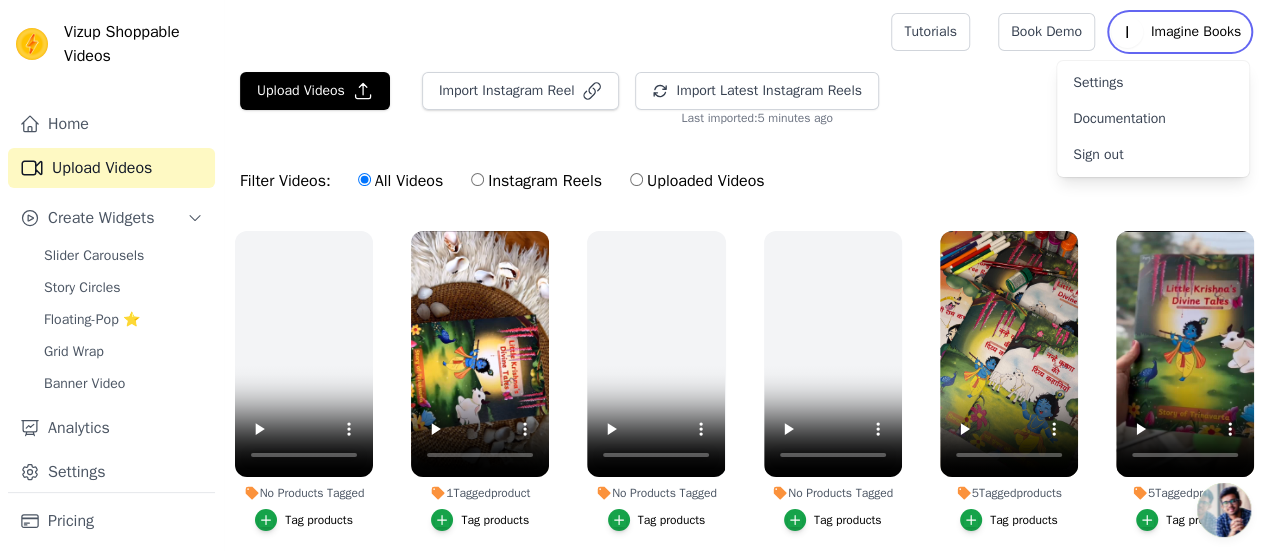 click on "Imagine Books" at bounding box center [1196, 32] 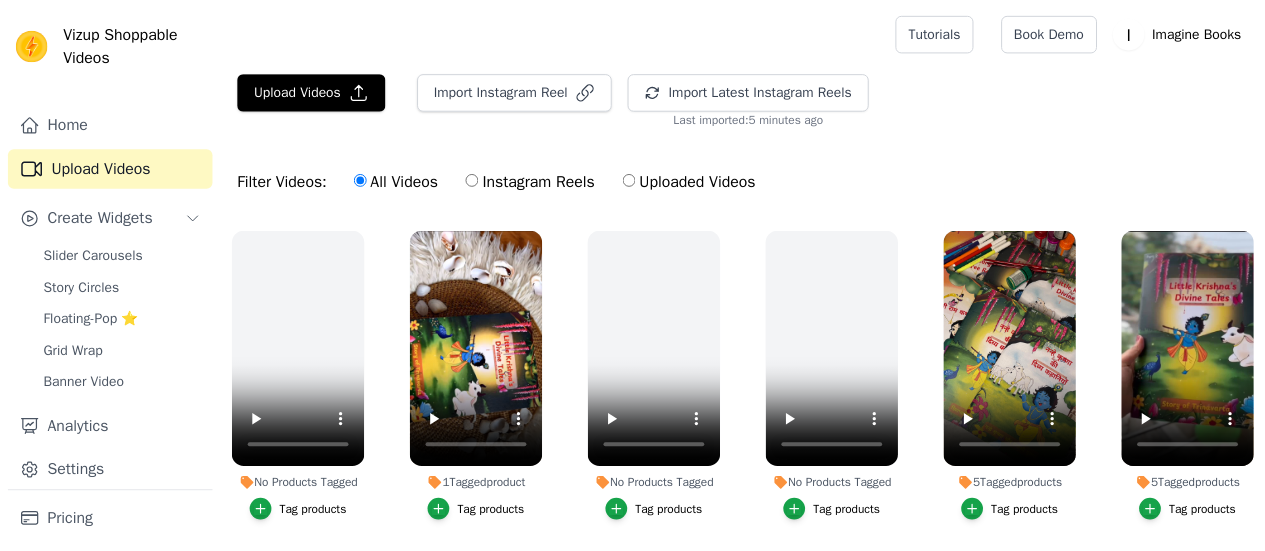scroll, scrollTop: 0, scrollLeft: 0, axis: both 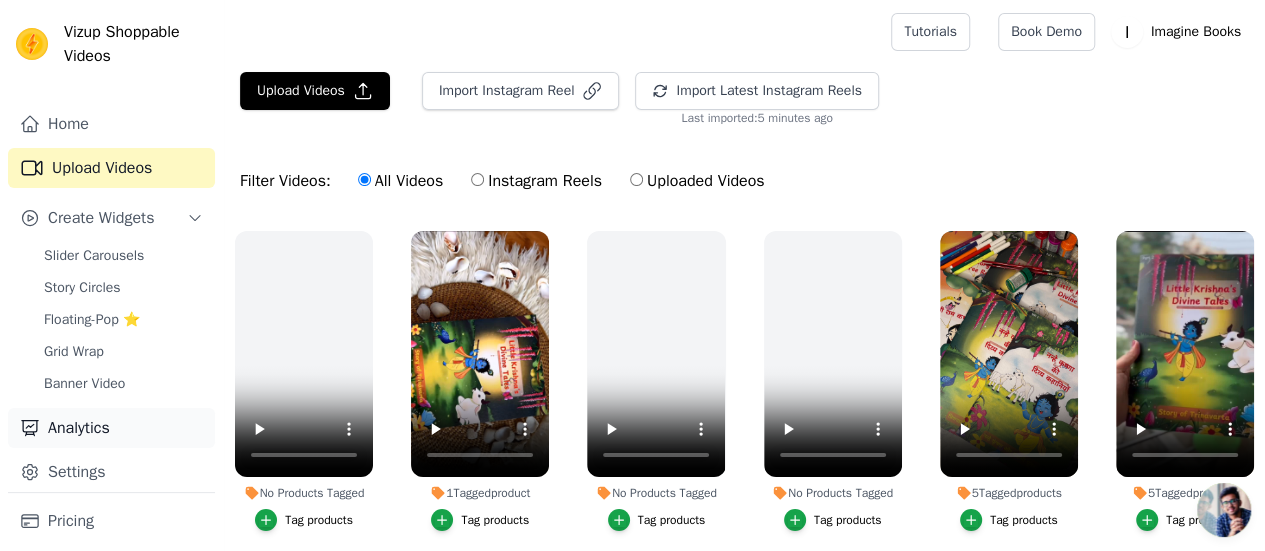 click on "Analytics" at bounding box center (111, 428) 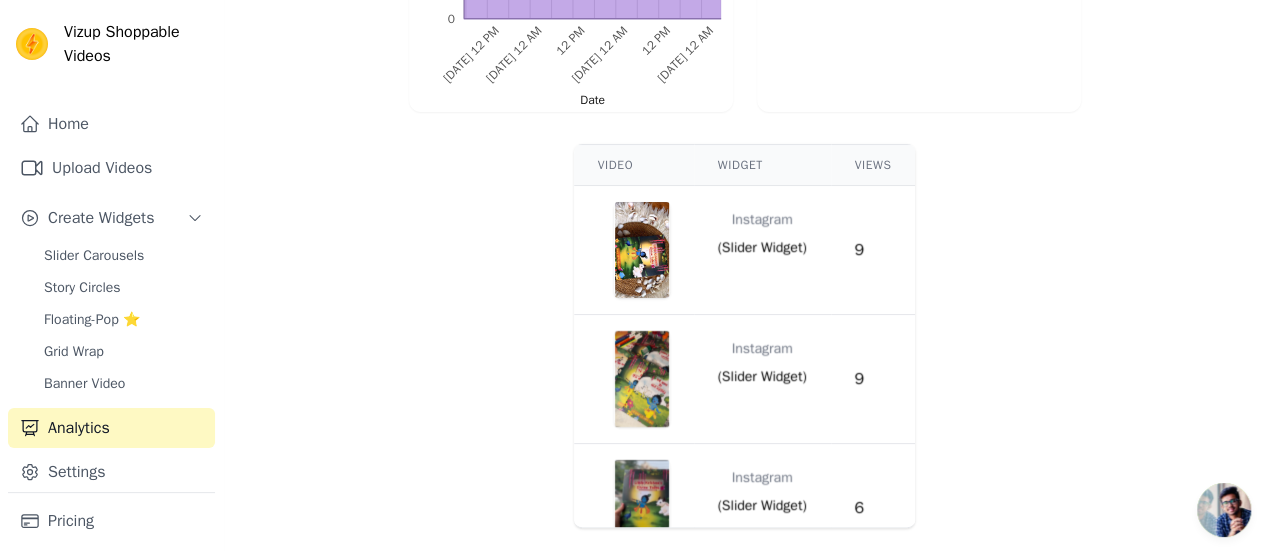 scroll, scrollTop: 715, scrollLeft: 0, axis: vertical 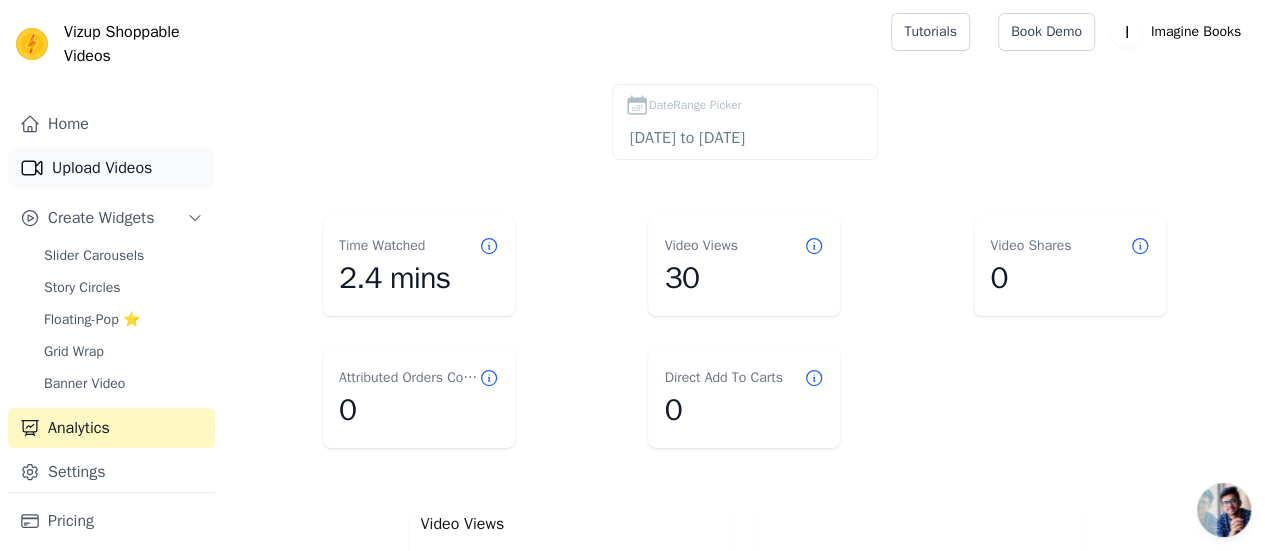click on "Upload Videos" at bounding box center (111, 168) 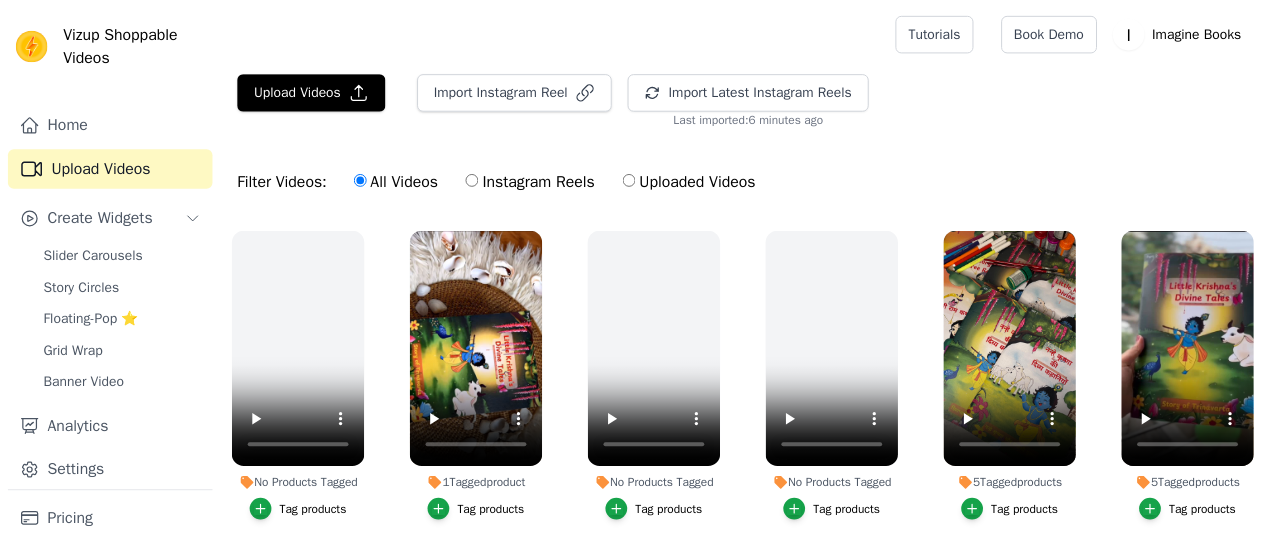 scroll, scrollTop: 0, scrollLeft: 0, axis: both 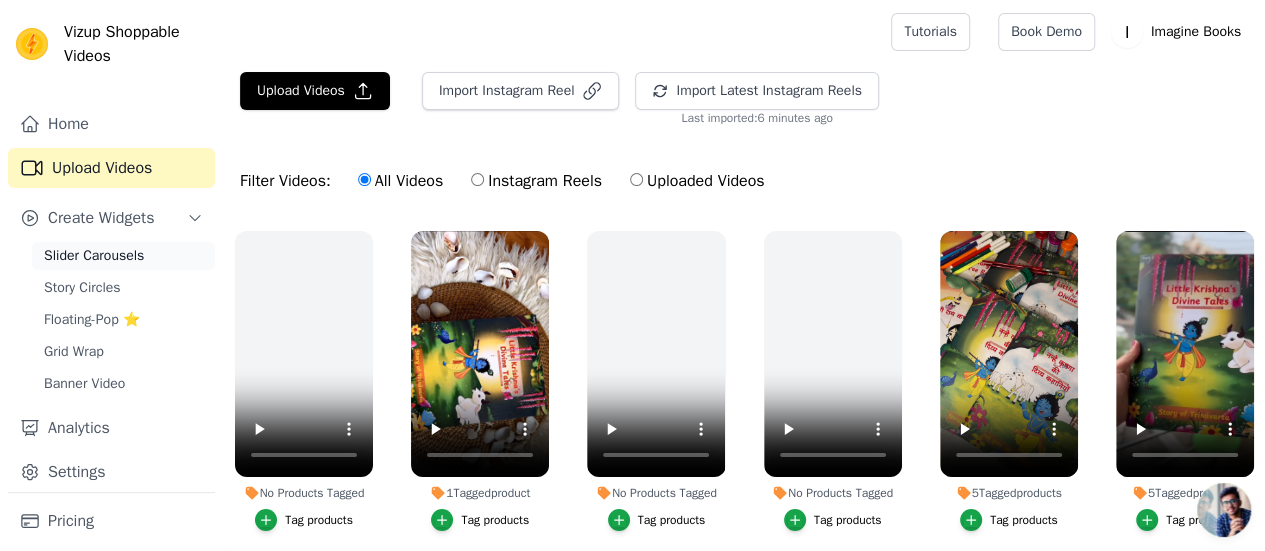 click on "Slider Carousels" at bounding box center (94, 256) 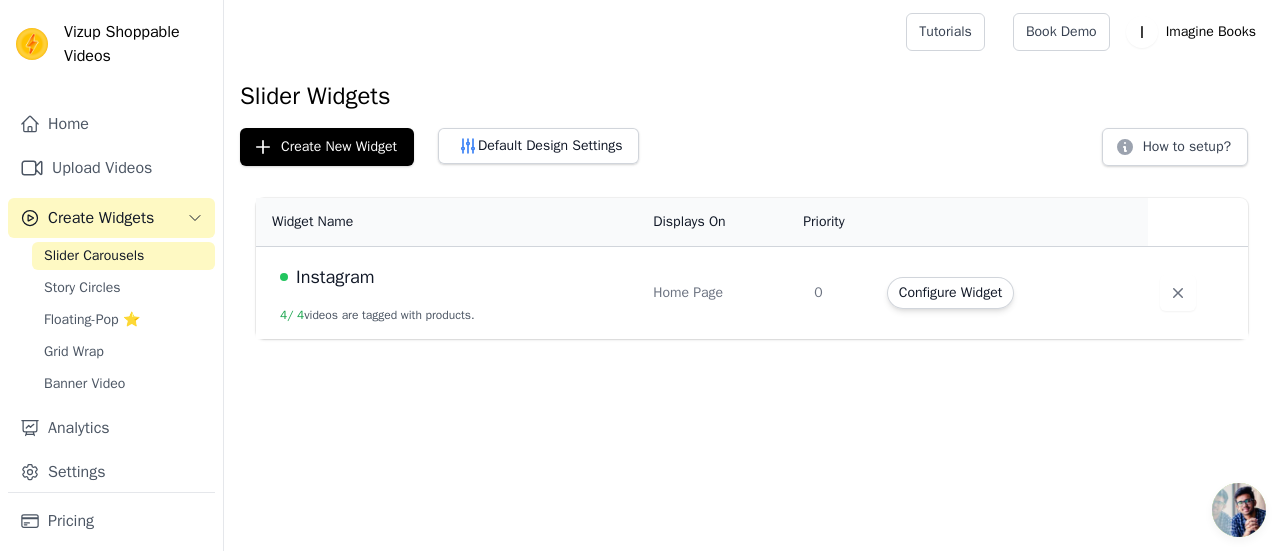click on "Configure Widget" at bounding box center (1011, 293) 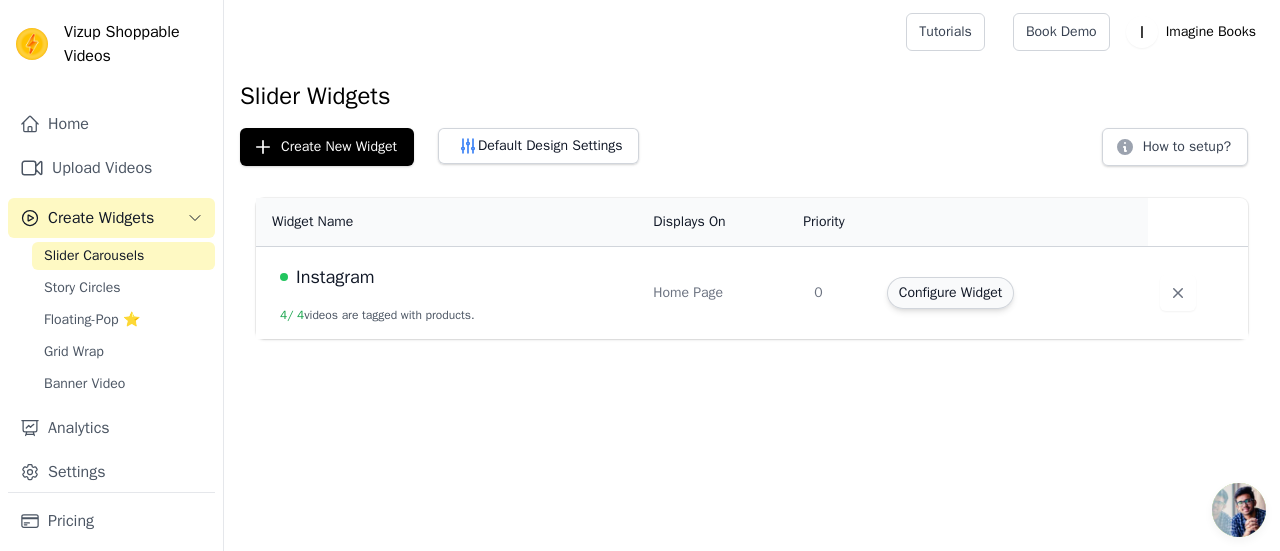 click on "Configure Widget" at bounding box center [950, 293] 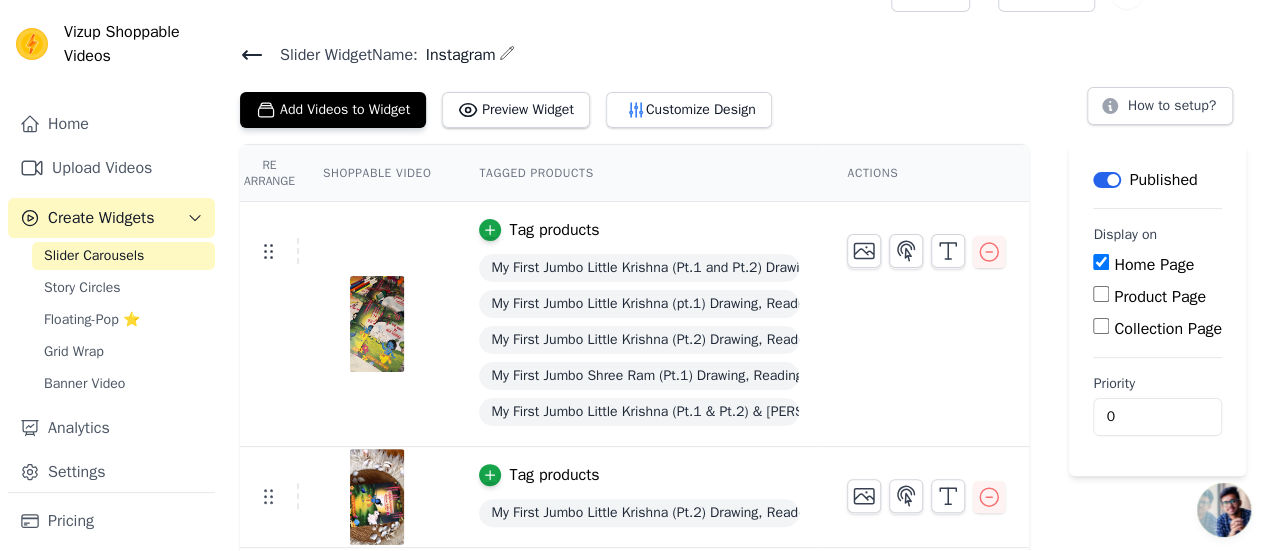 scroll, scrollTop: 100, scrollLeft: 0, axis: vertical 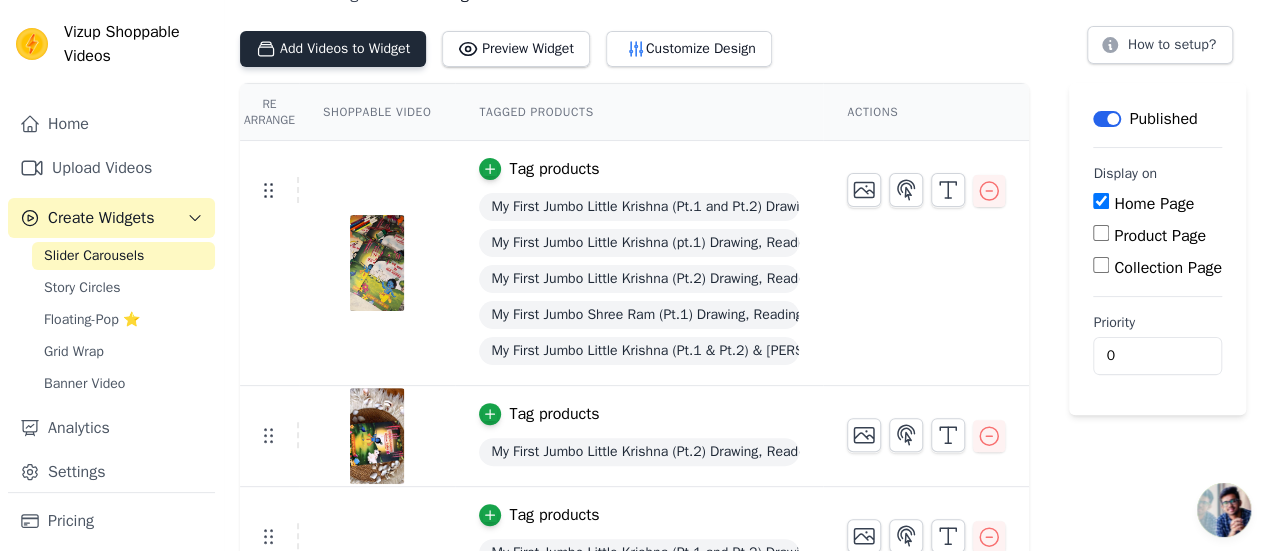 click on "Add Videos to Widget" at bounding box center [333, 49] 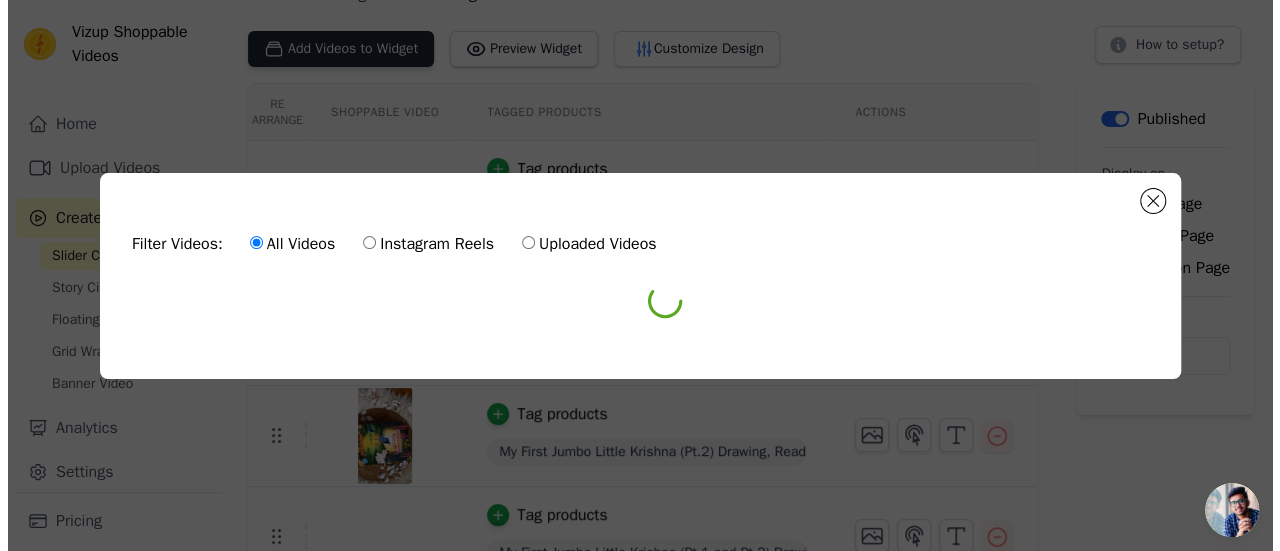 scroll, scrollTop: 0, scrollLeft: 0, axis: both 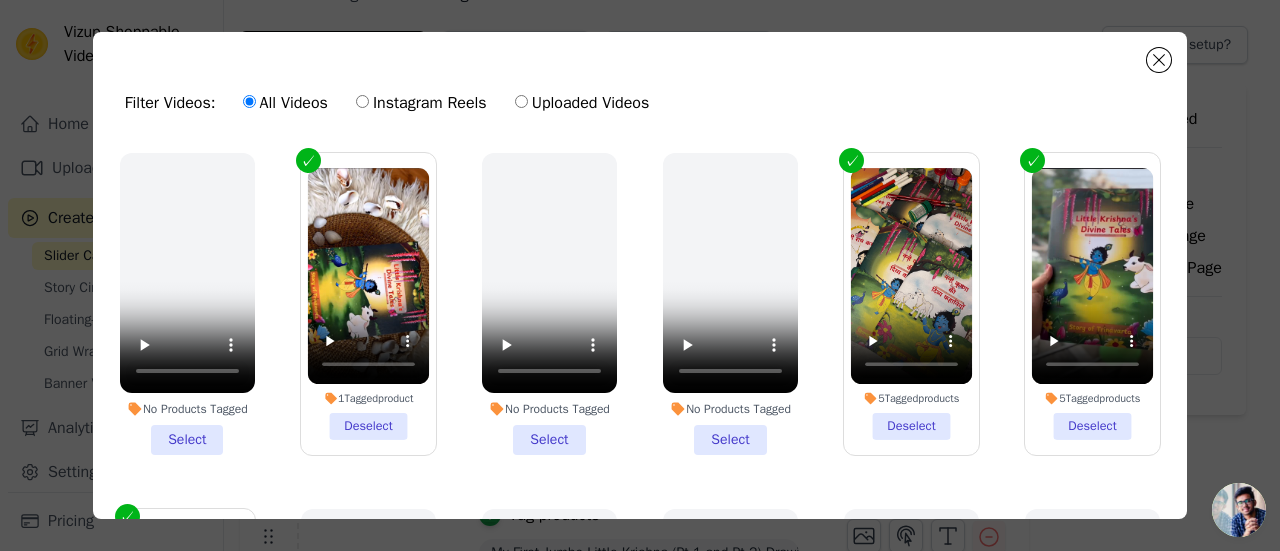 click on "Instagram Reels" at bounding box center (362, 101) 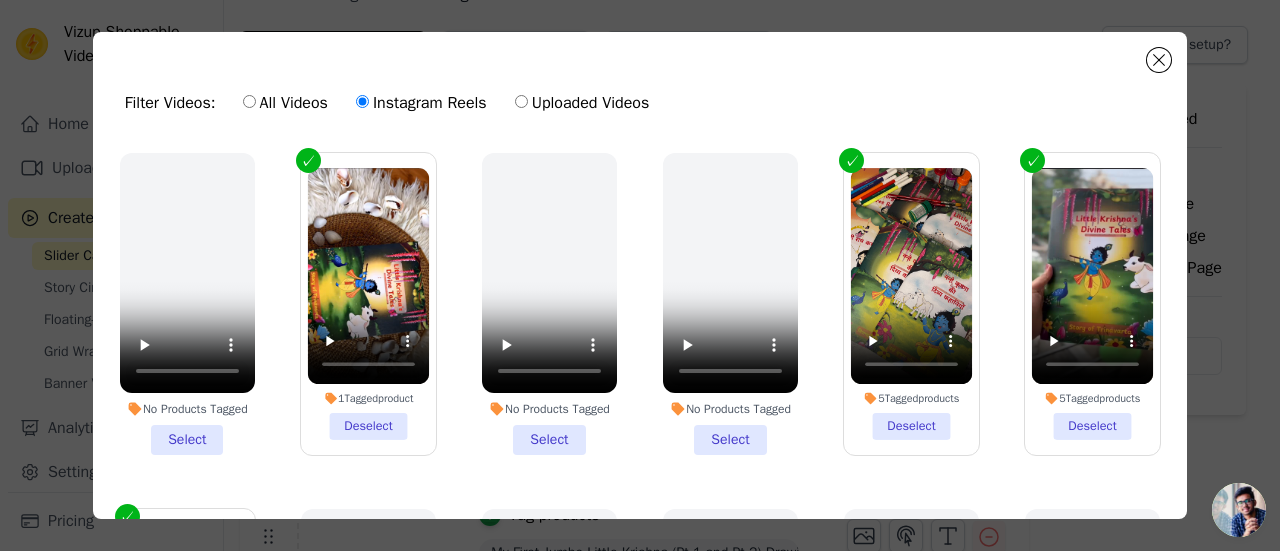 click on "Uploaded Videos" at bounding box center (582, 103) 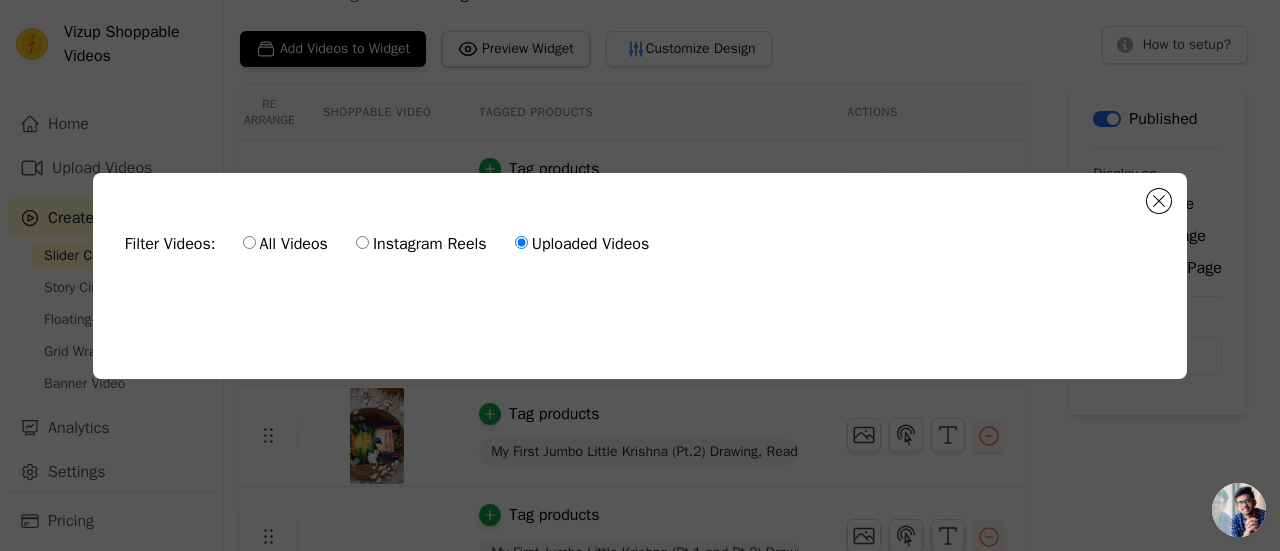 click on "Instagram Reels" at bounding box center [421, 244] 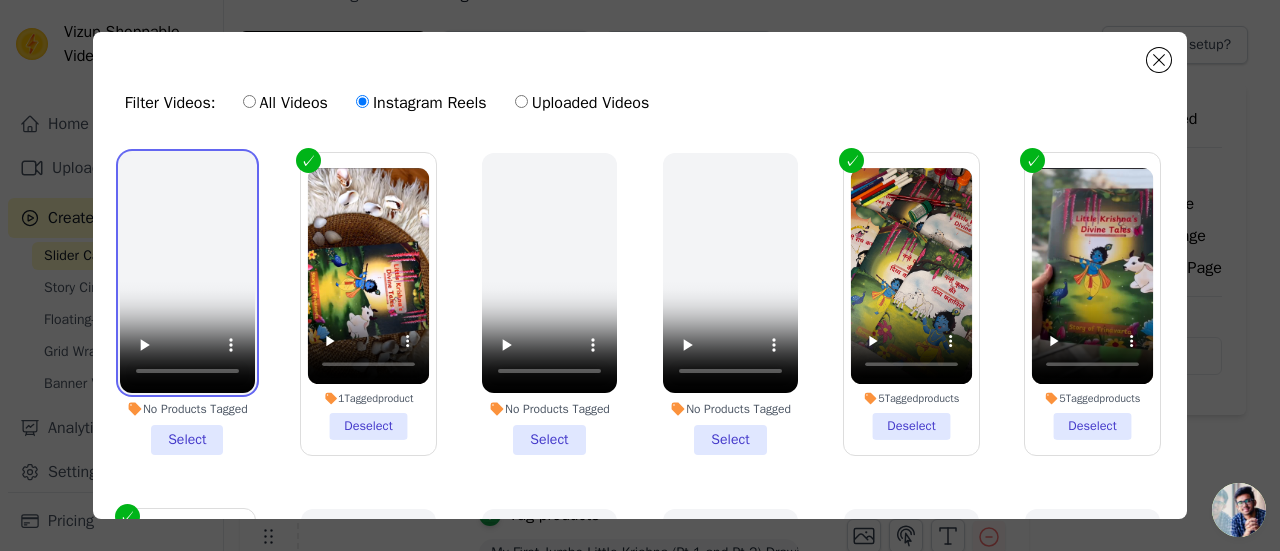 type 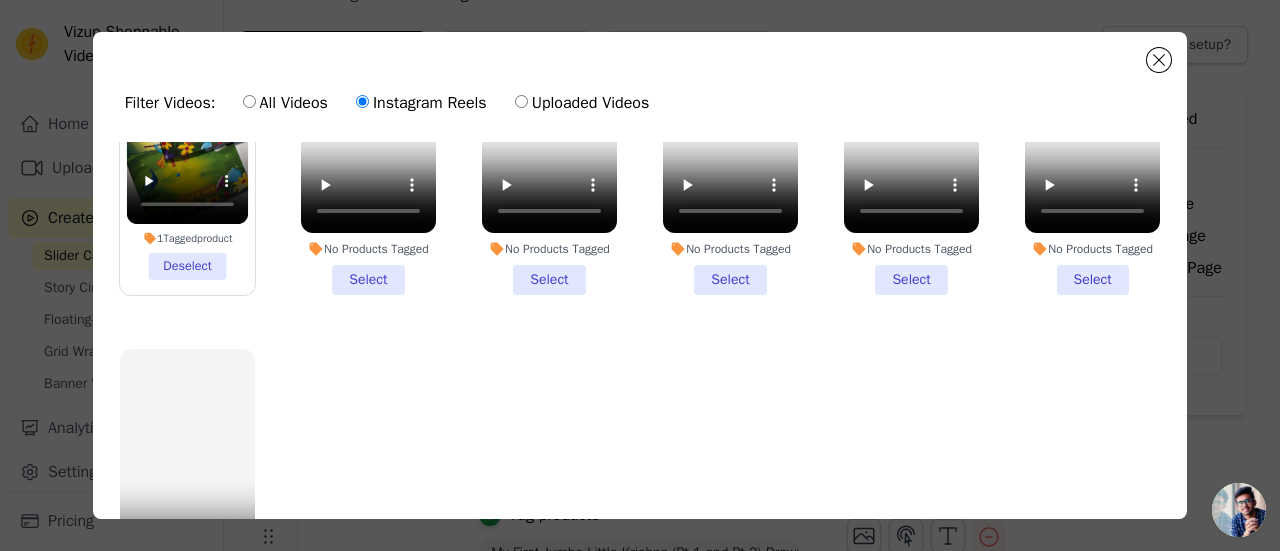 scroll, scrollTop: 568, scrollLeft: 0, axis: vertical 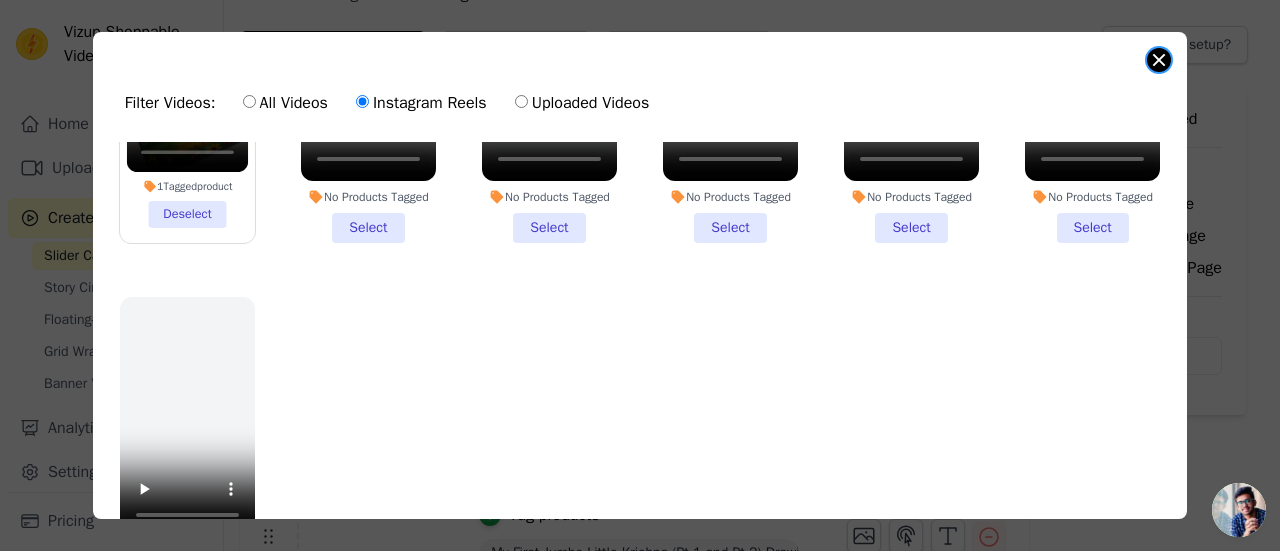 click at bounding box center (1159, 60) 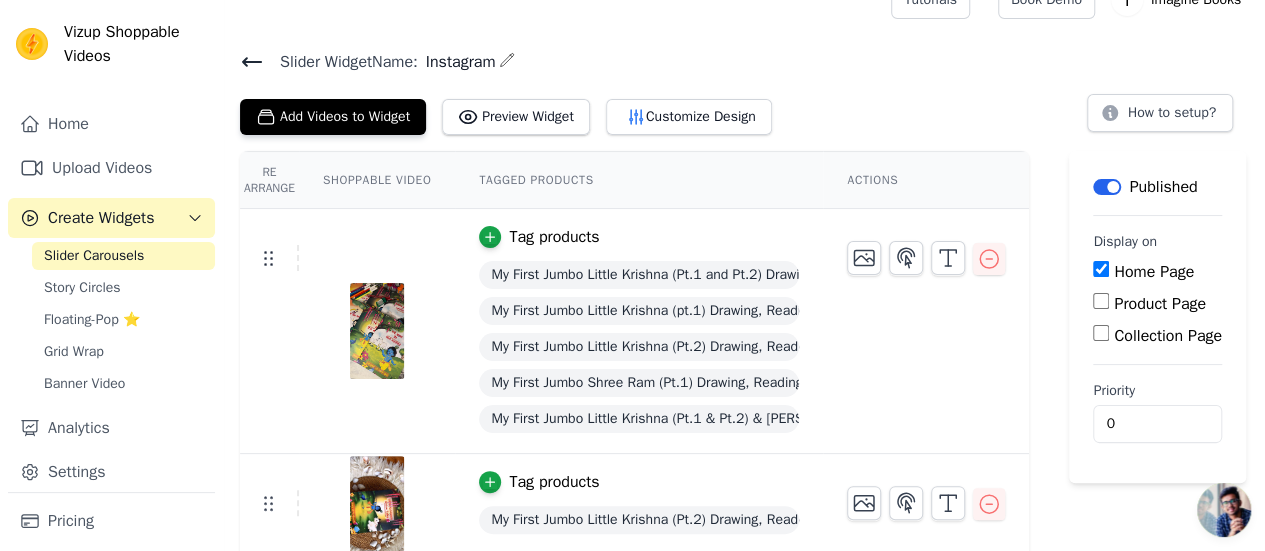 scroll, scrollTop: 0, scrollLeft: 0, axis: both 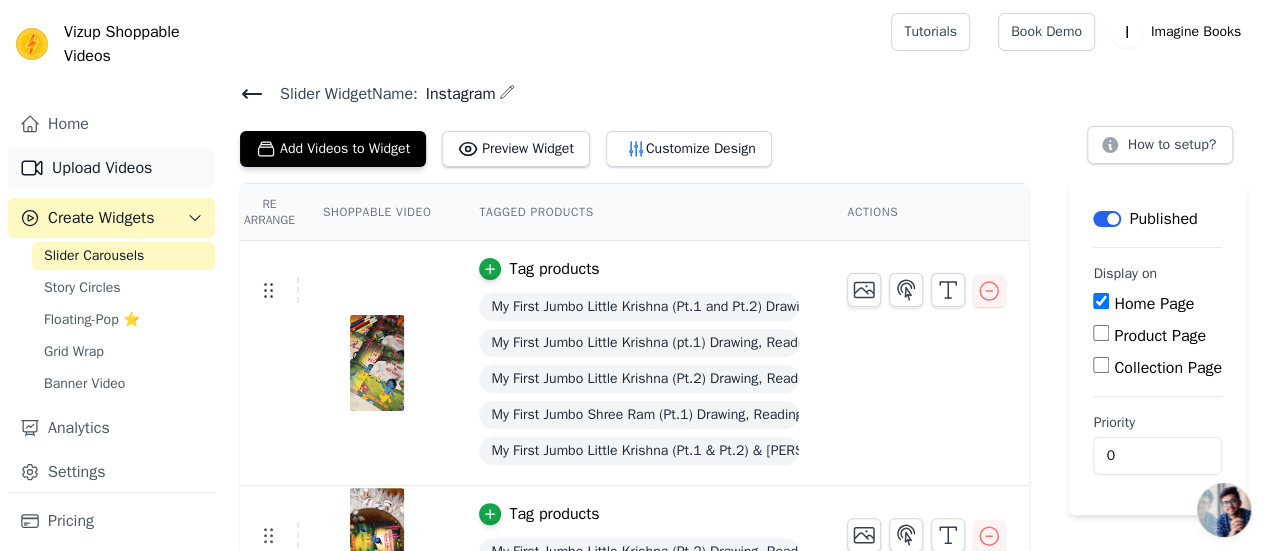 click on "Upload Videos" at bounding box center [111, 168] 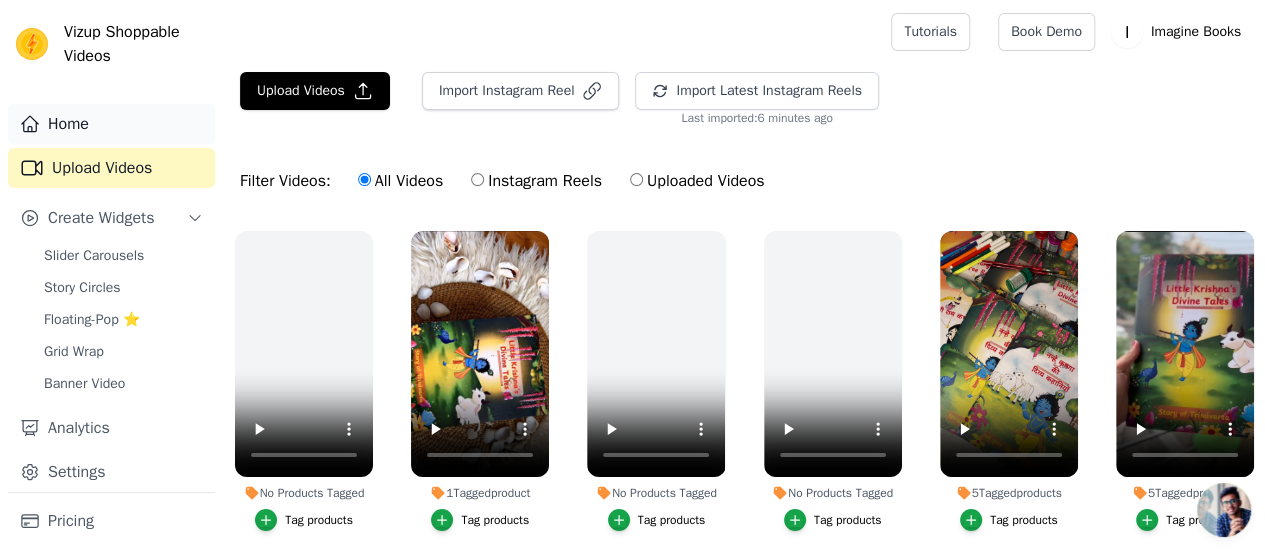 click on "Home" at bounding box center [111, 124] 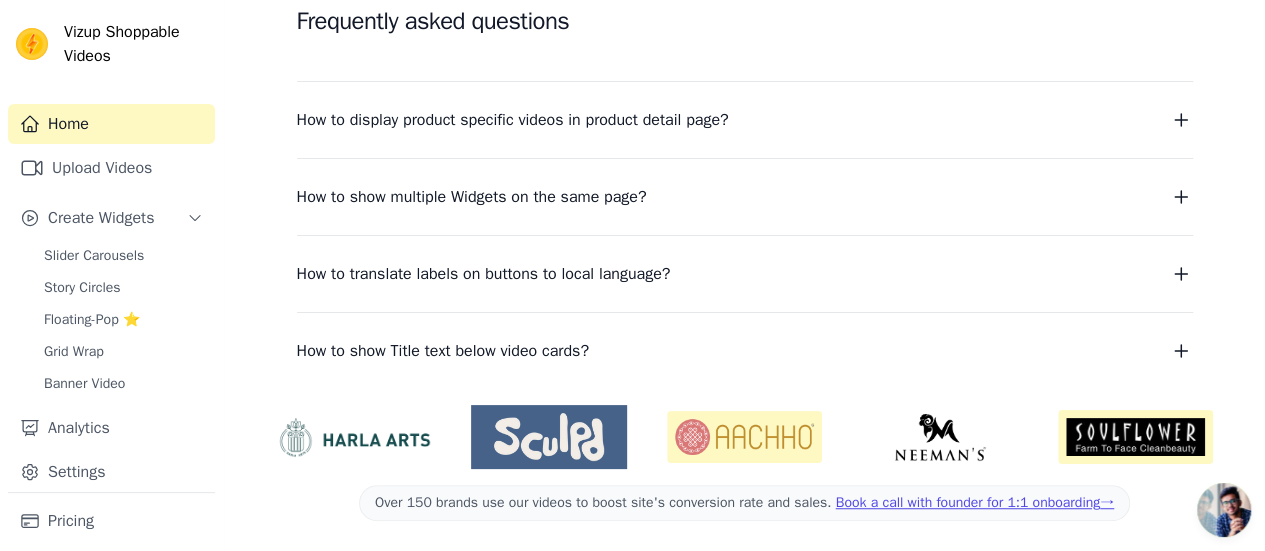 scroll, scrollTop: 0, scrollLeft: 0, axis: both 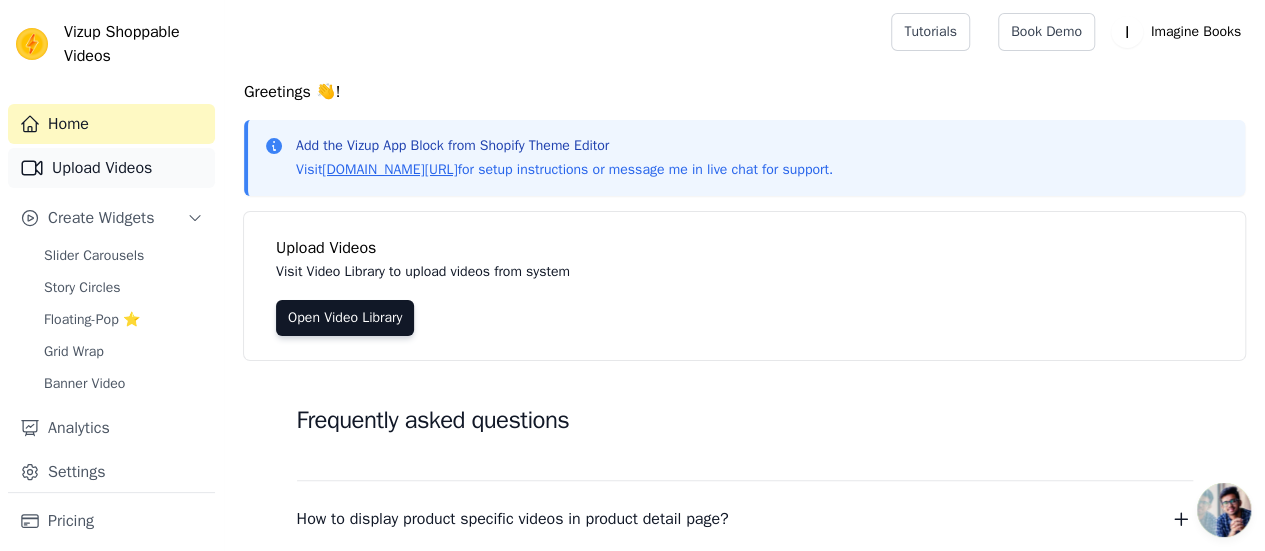 click on "Upload Videos" at bounding box center [111, 168] 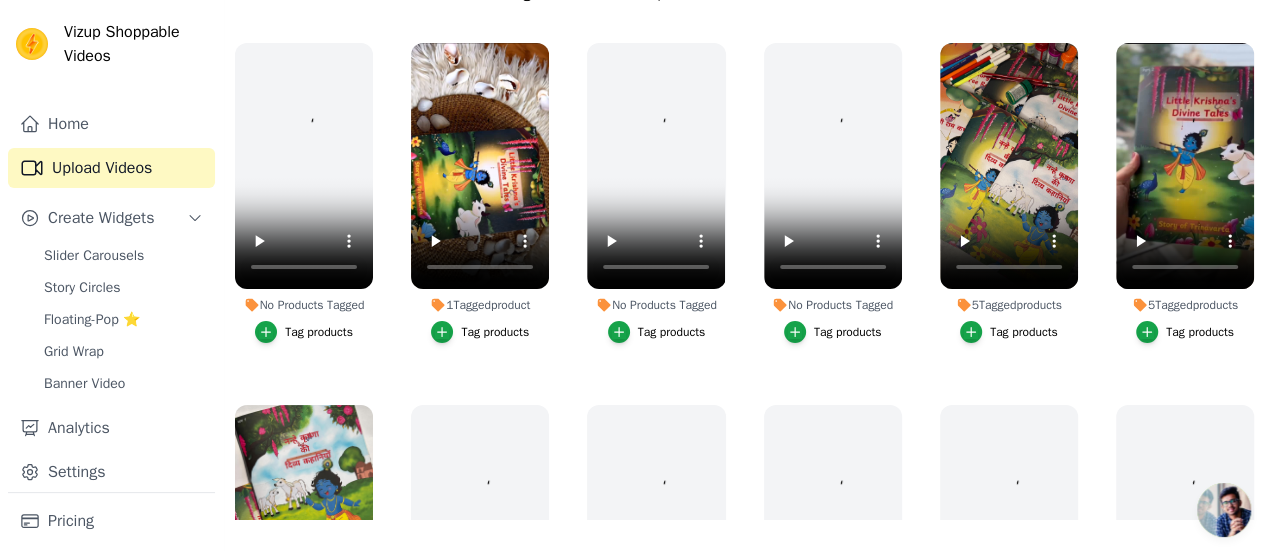 scroll, scrollTop: 202, scrollLeft: 0, axis: vertical 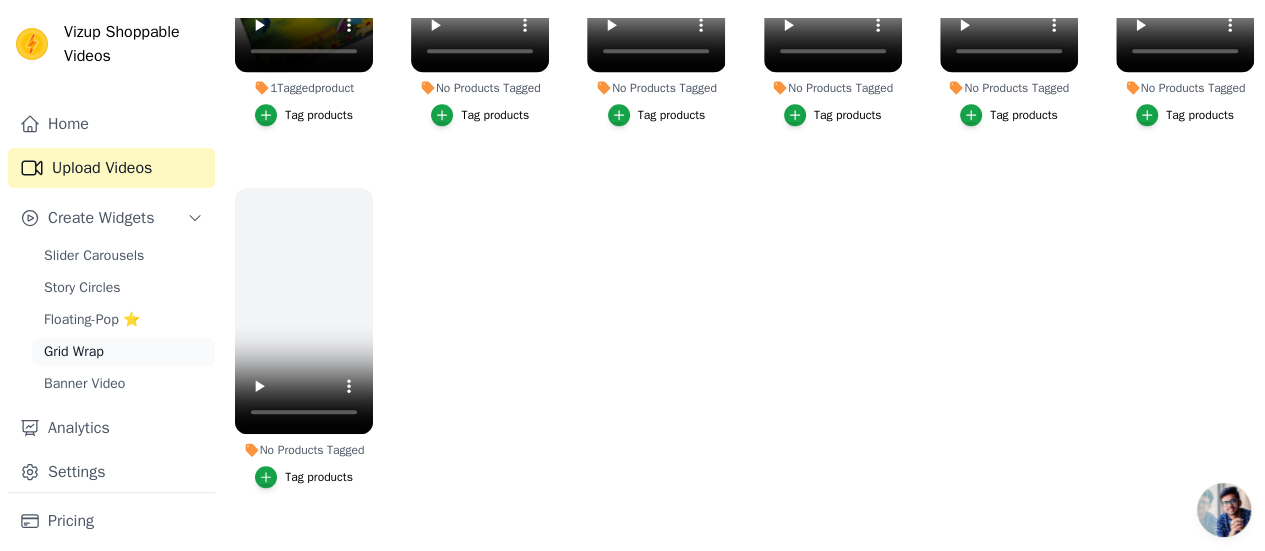click on "Grid Wrap" at bounding box center [74, 352] 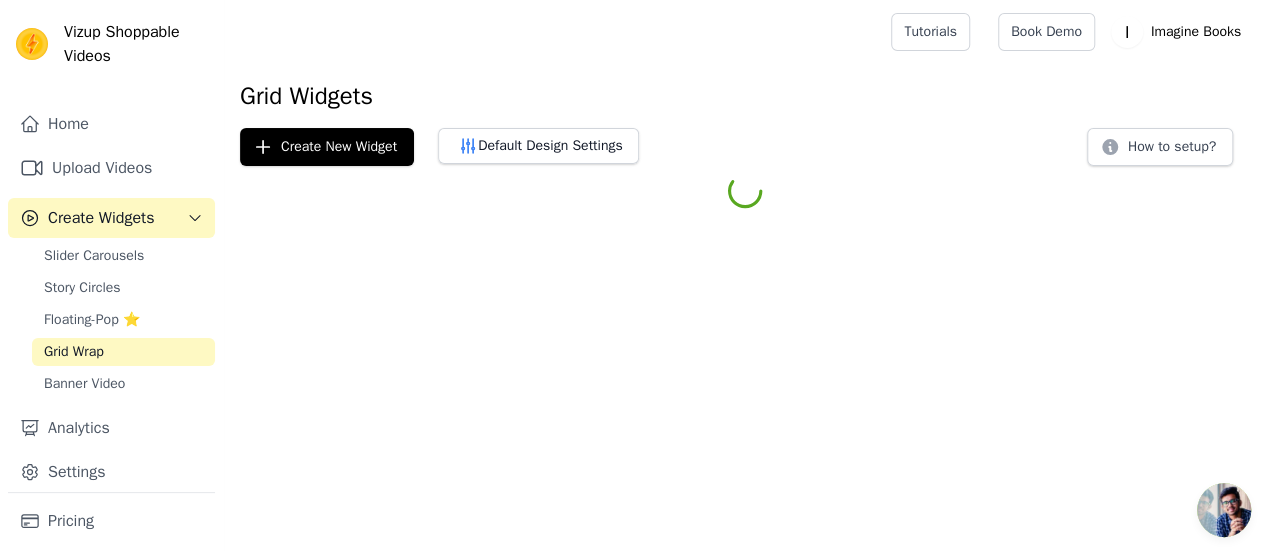 scroll, scrollTop: 0, scrollLeft: 0, axis: both 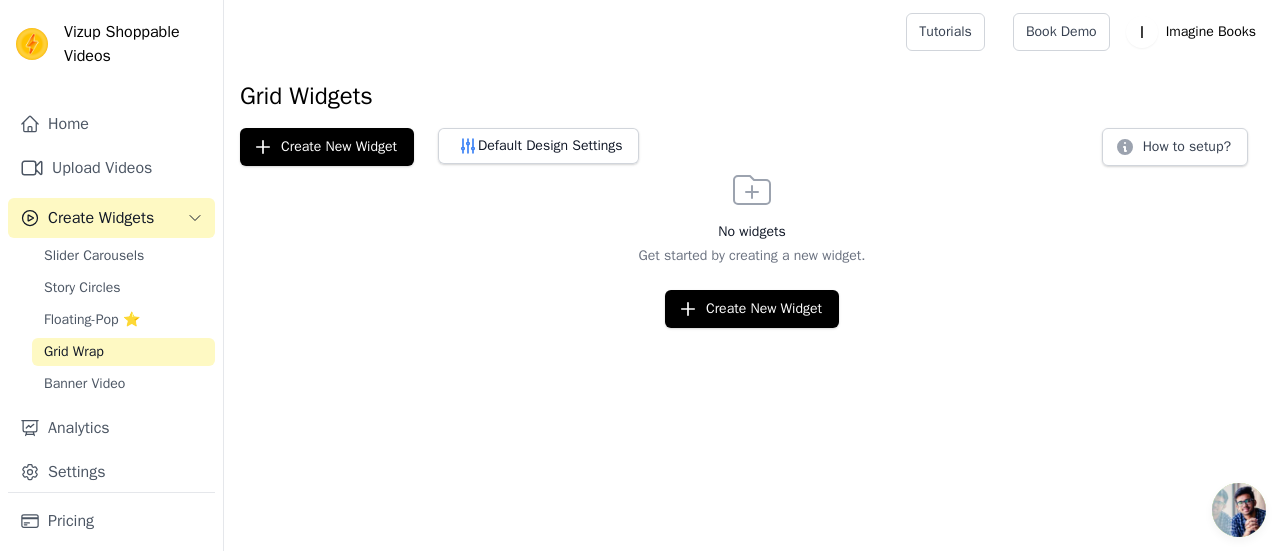 click on "Slider Carousels   Story Circles   Floating-Pop ⭐   Grid Wrap   Banner Video" at bounding box center (123, 320) 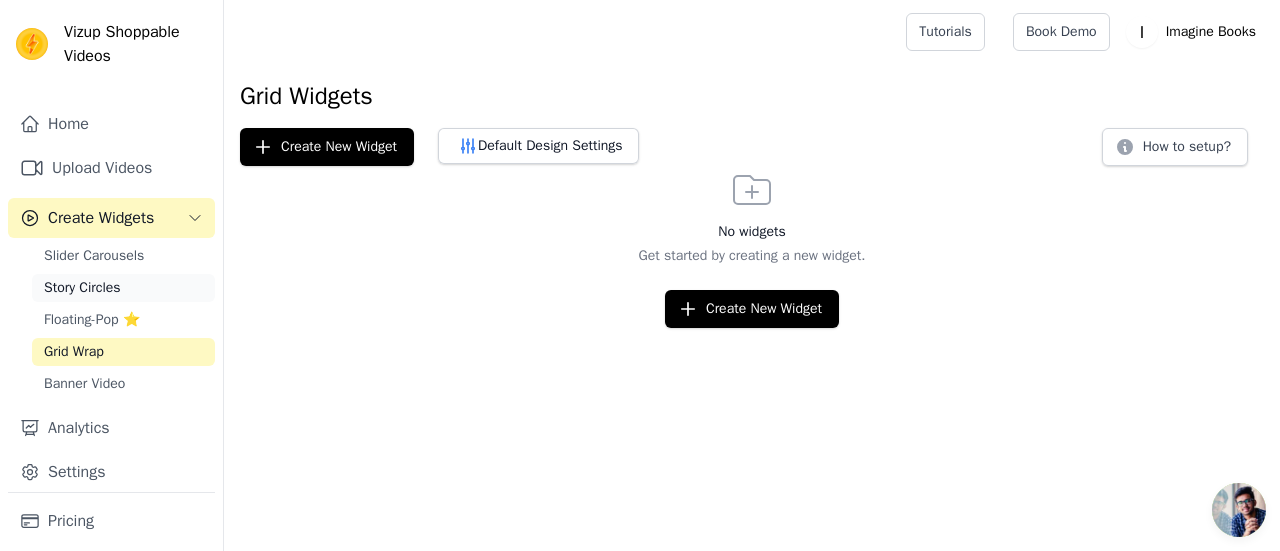 click on "Story Circles" at bounding box center (82, 288) 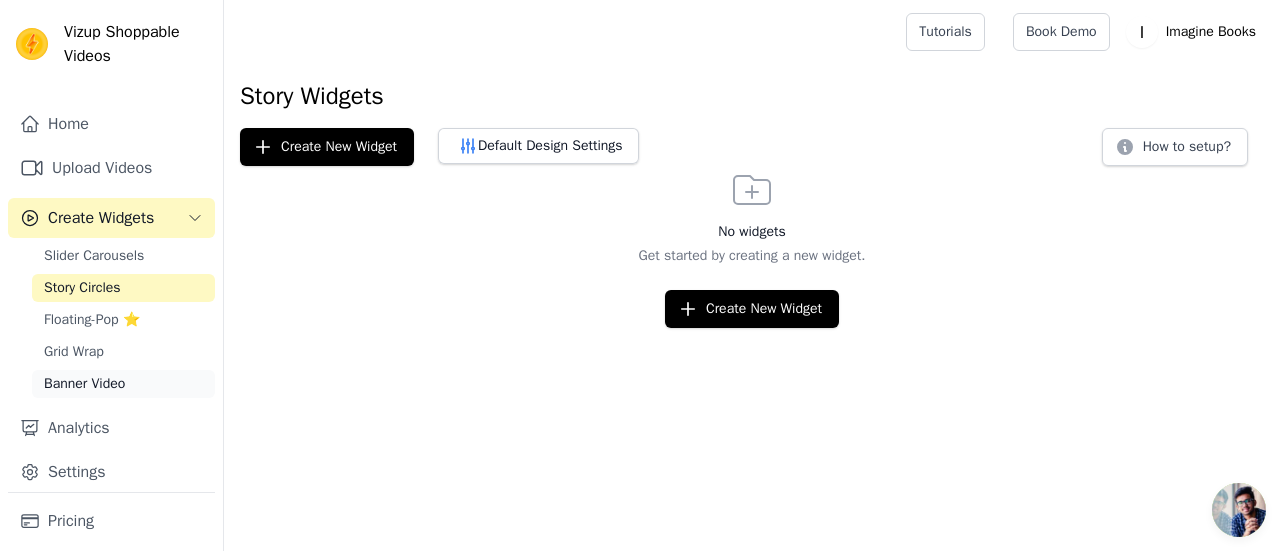click on "Banner Video" at bounding box center [84, 384] 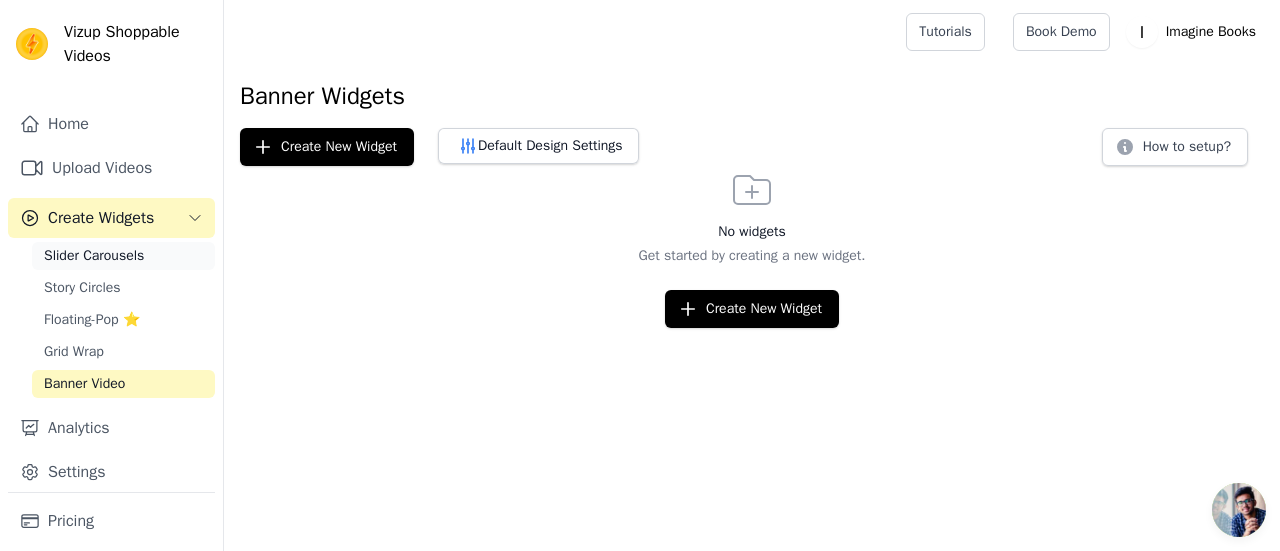 click on "Slider Carousels" at bounding box center (94, 256) 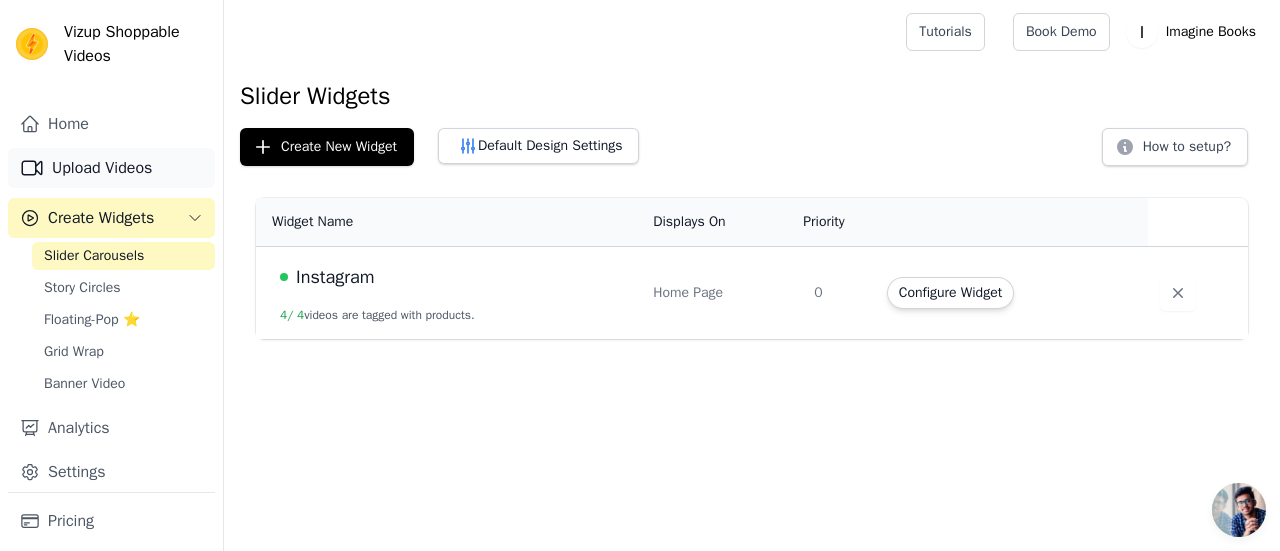click on "Upload Videos" at bounding box center [111, 168] 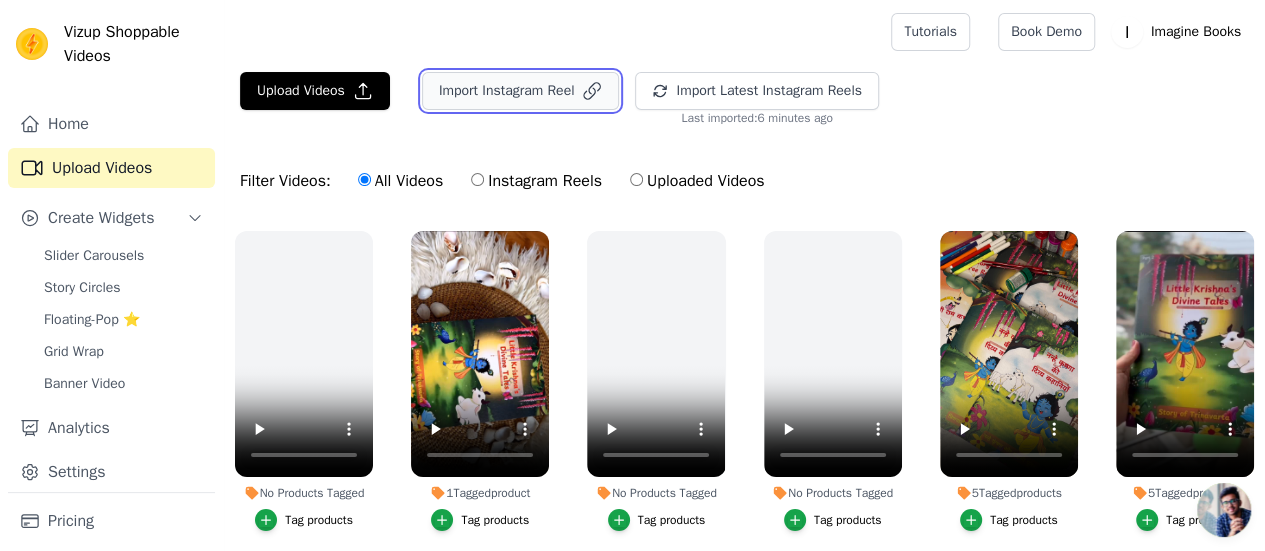 click on "Import Instagram Reel" at bounding box center (521, 91) 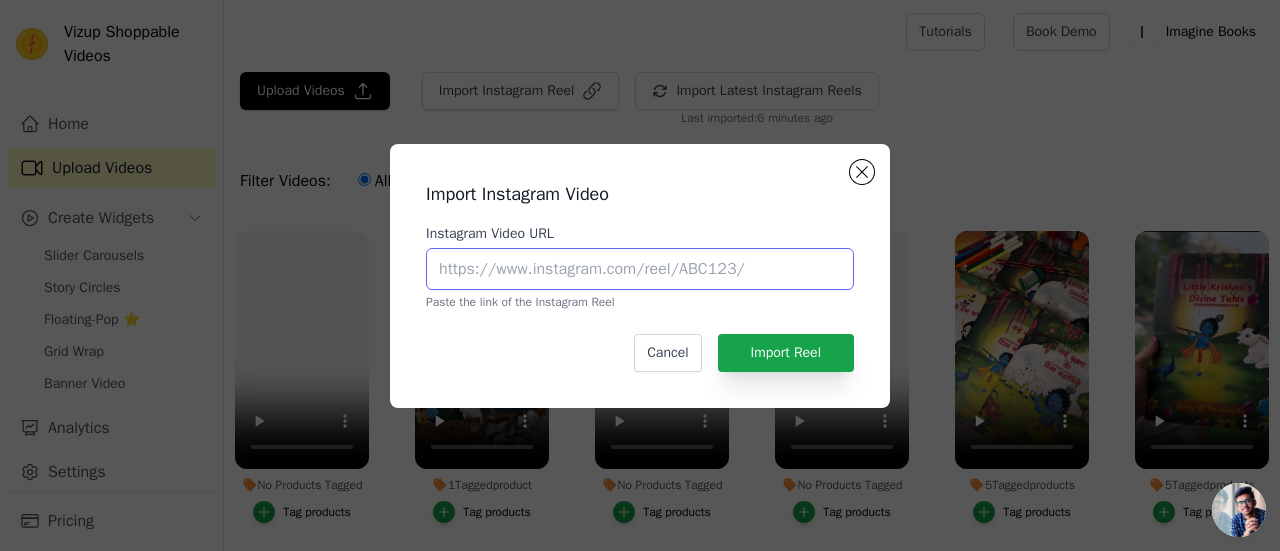 click on "Instagram Video URL" at bounding box center [640, 269] 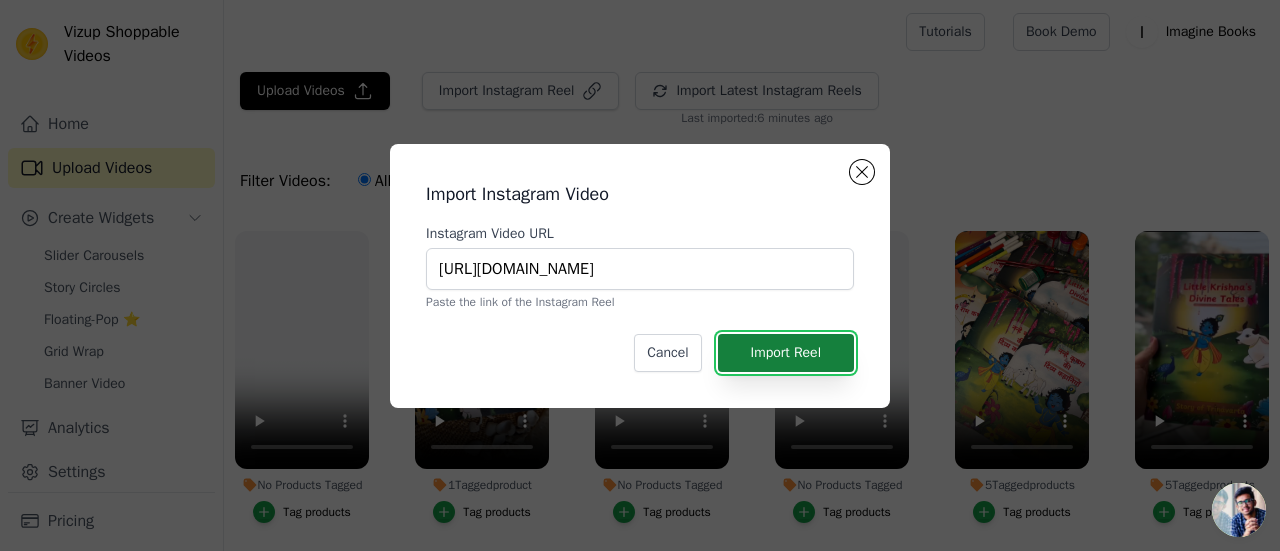 click on "Import Reel" at bounding box center [786, 353] 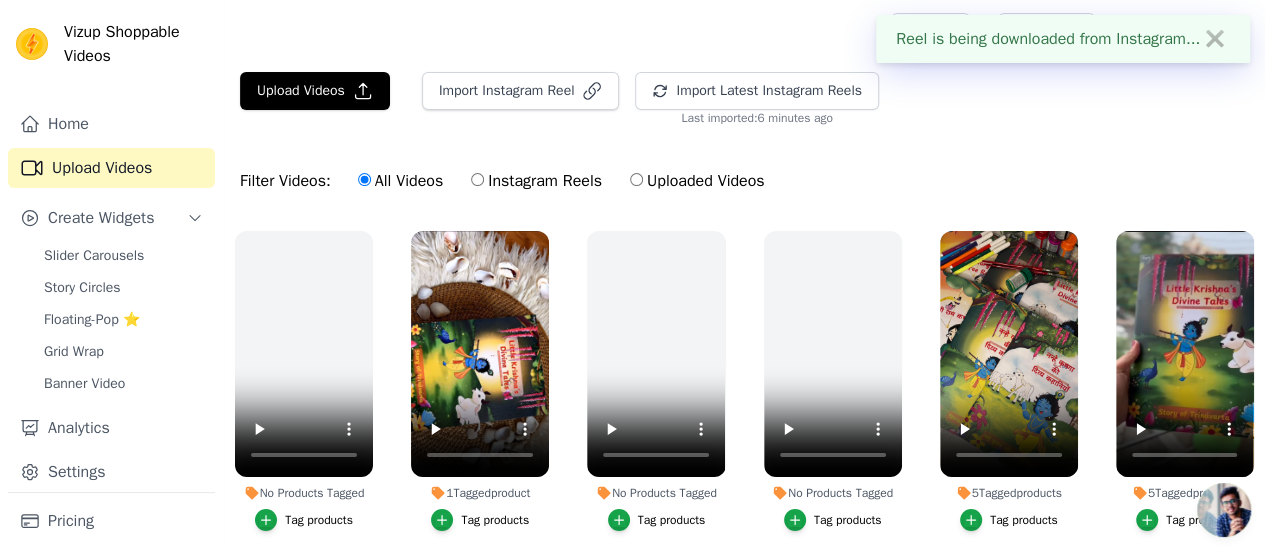 click on "Reel is being downloaded from Instagram... ✖" at bounding box center (1063, 39) 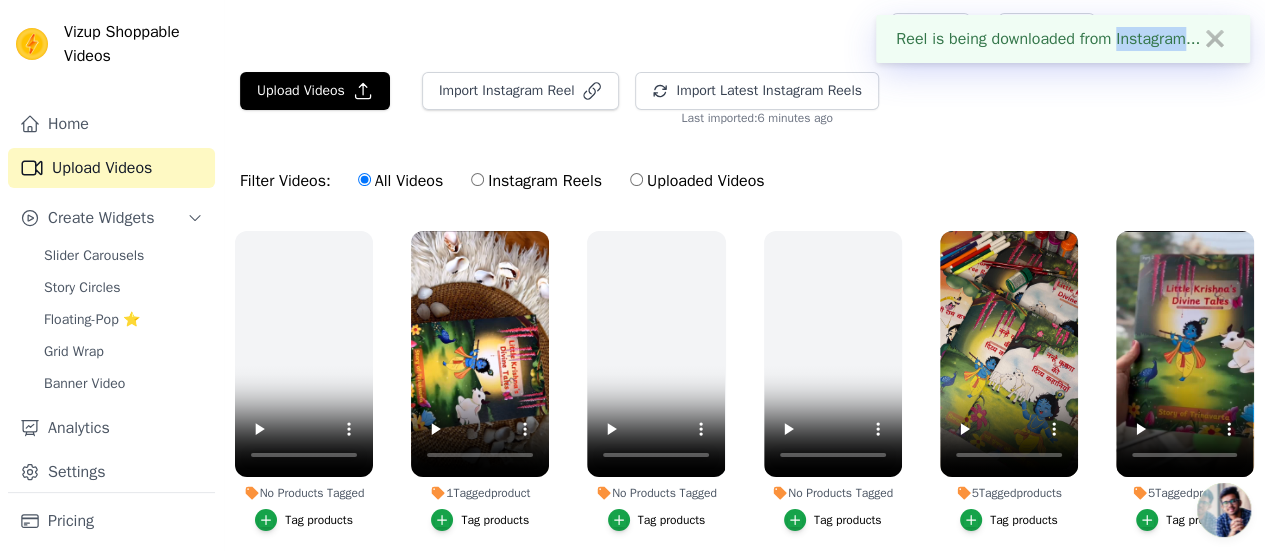 click on "Reel is being downloaded from Instagram... ✖" at bounding box center (1063, 39) 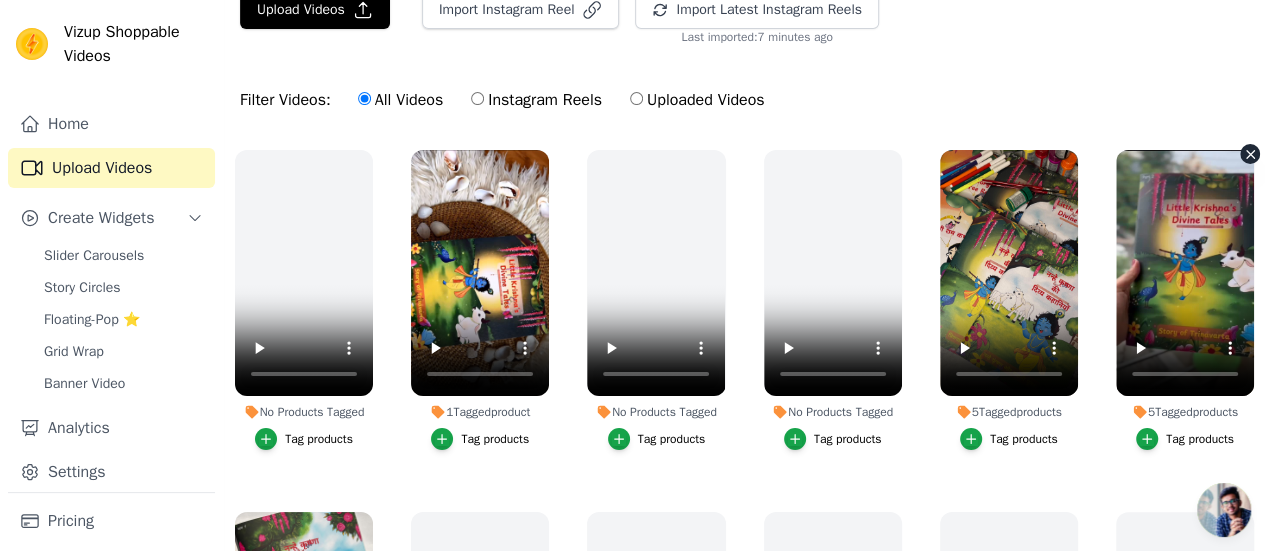 scroll, scrollTop: 0, scrollLeft: 0, axis: both 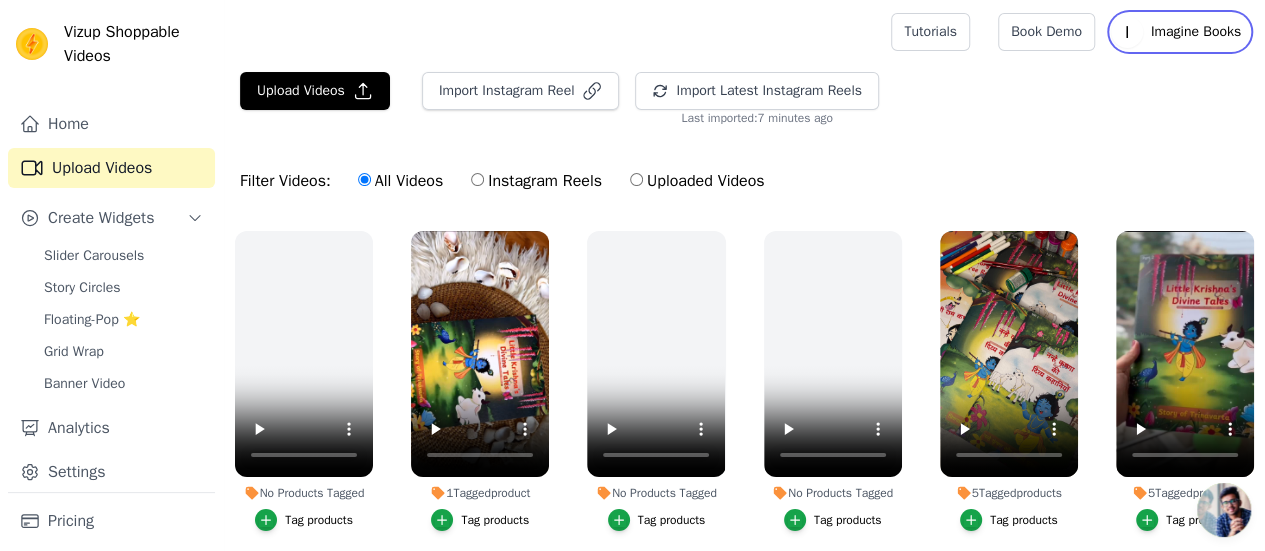 click on "Imagine Books" at bounding box center (1196, 32) 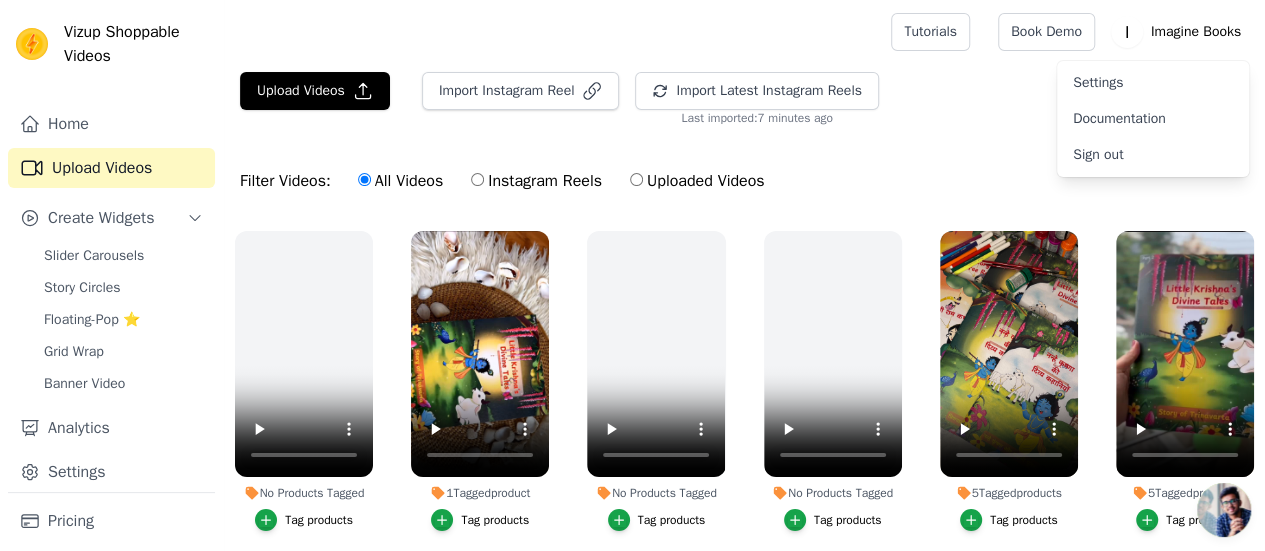 click on "Settings" at bounding box center [1153, 83] 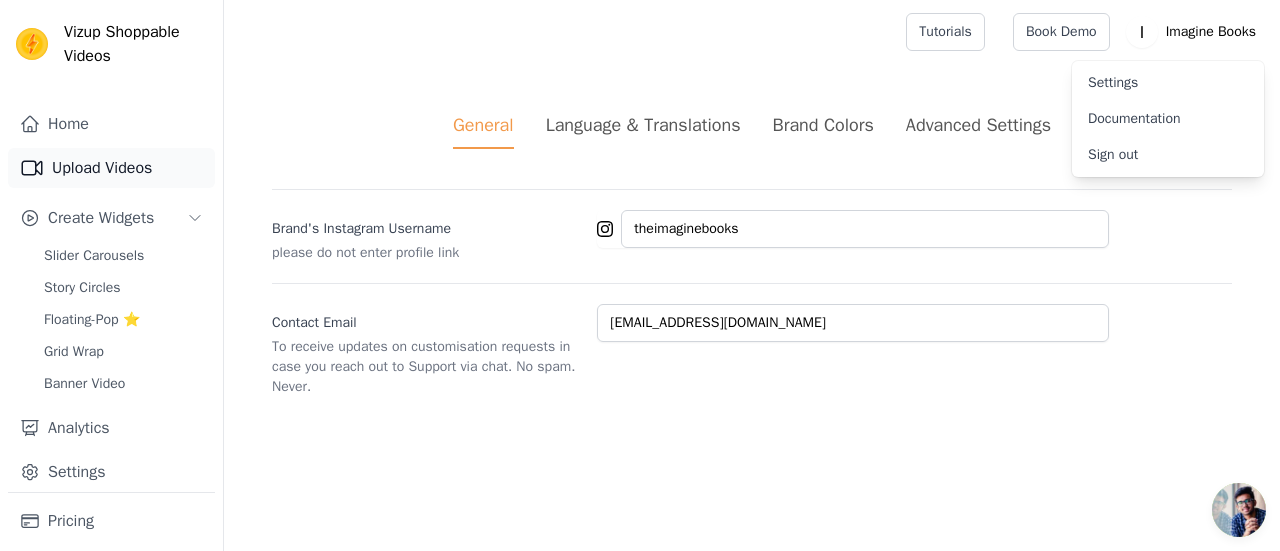 click on "Upload Videos" at bounding box center [111, 168] 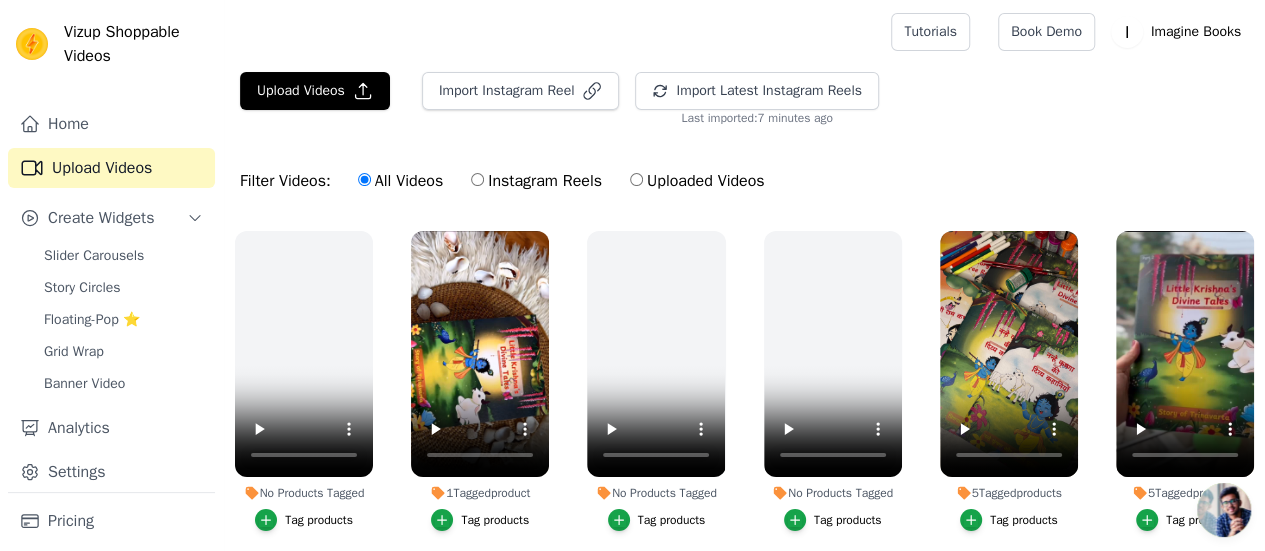 click on "Instagram Reels" at bounding box center [536, 181] 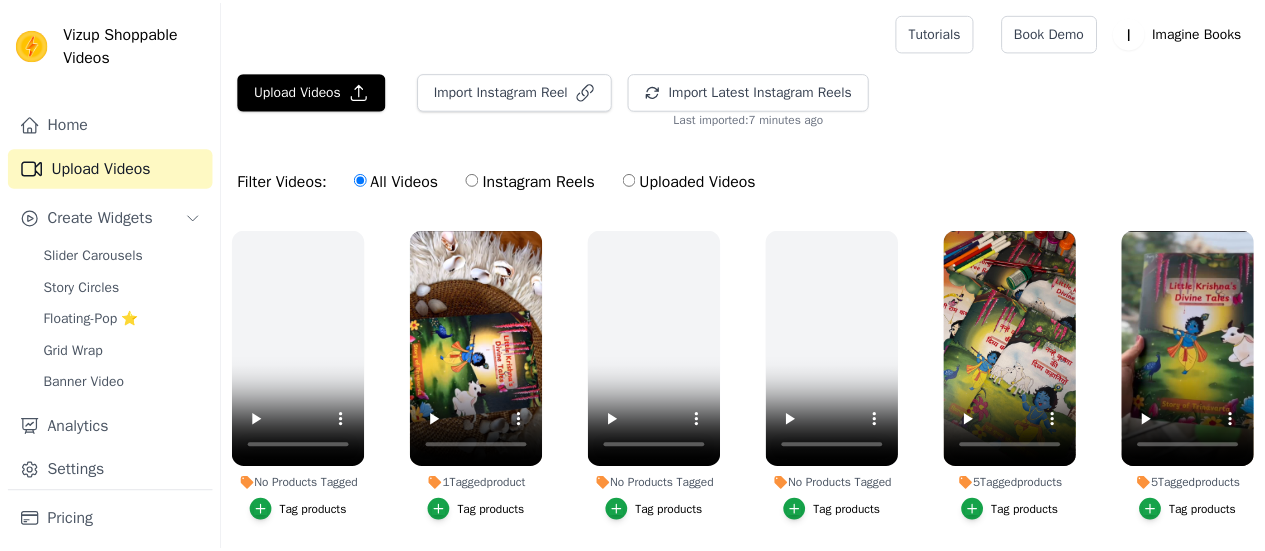 scroll, scrollTop: 0, scrollLeft: 0, axis: both 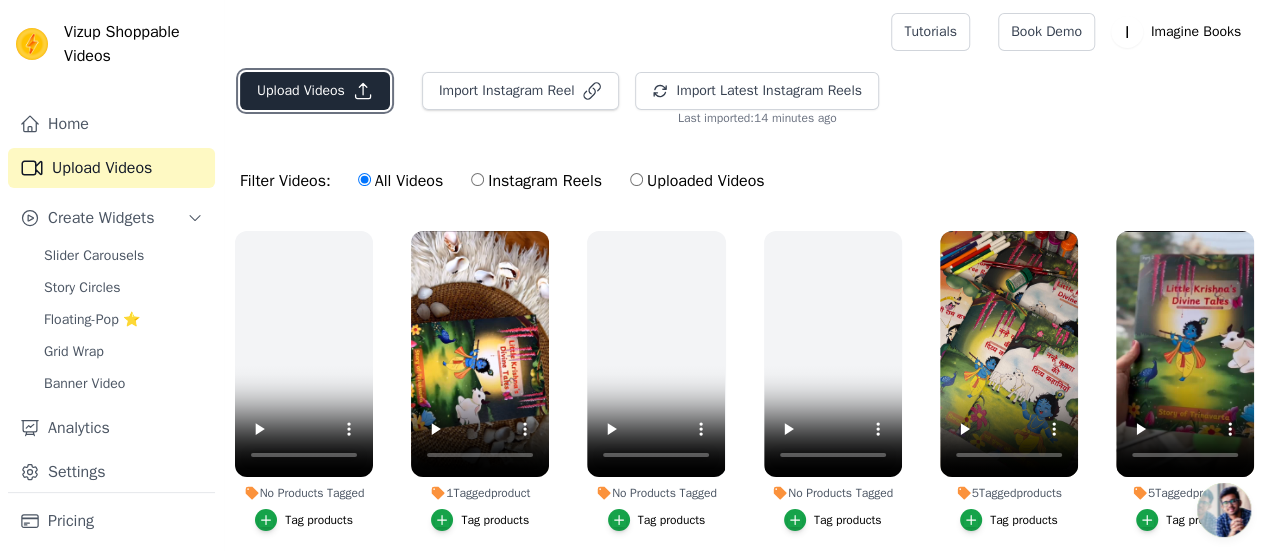 click on "Upload Videos" at bounding box center (315, 91) 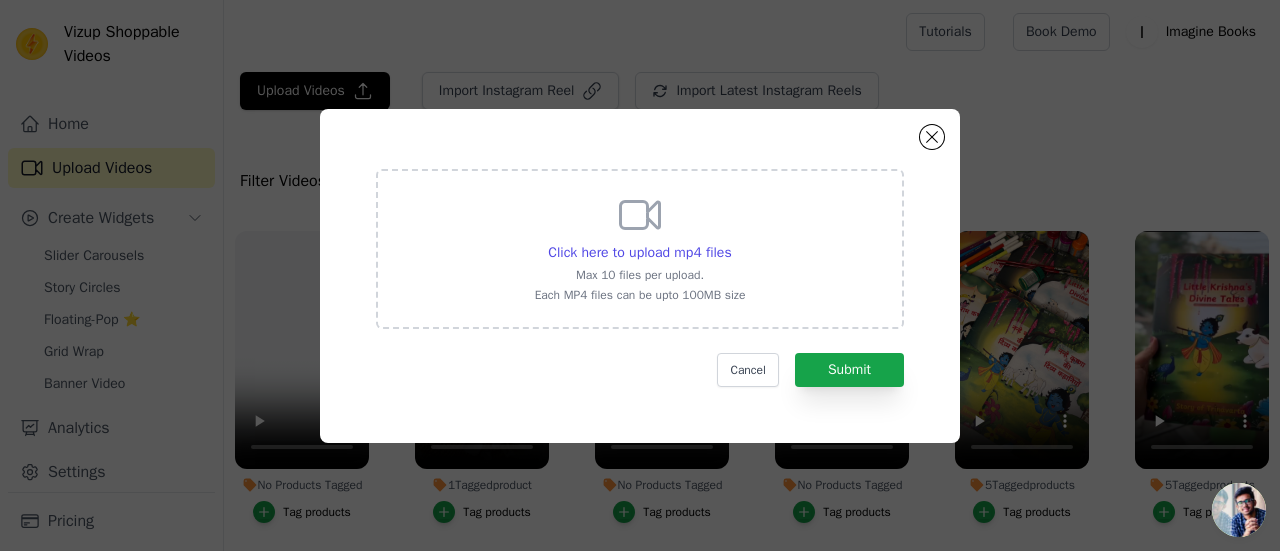 click on "Click here to upload mp4 files     Max 10 files per upload.   Each MP4 files can be upto 100MB size" at bounding box center (640, 247) 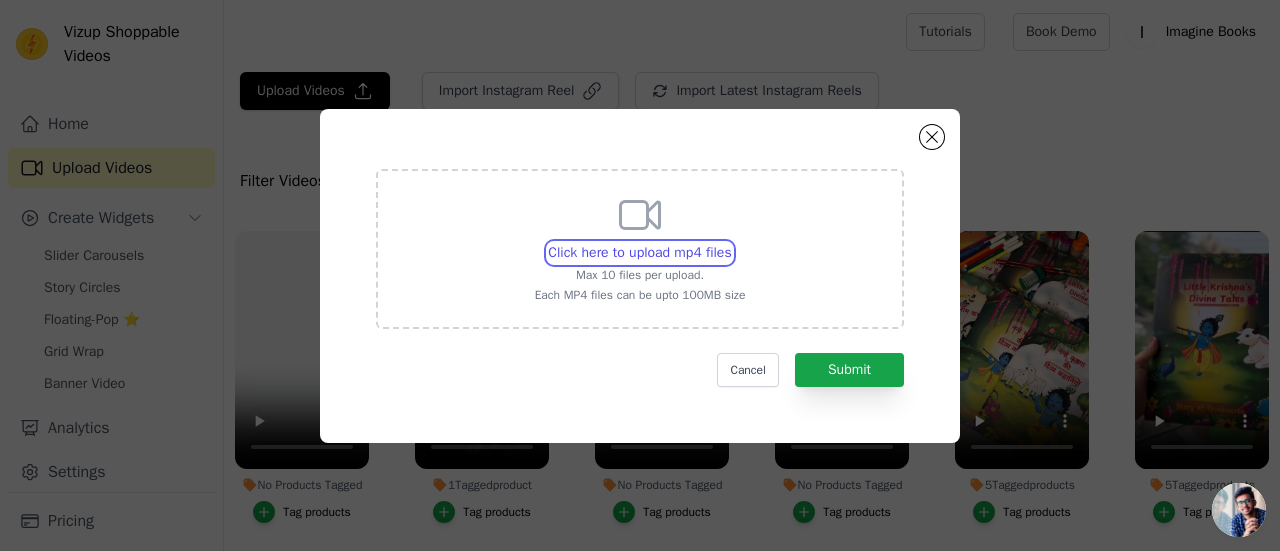 click on "Click here to upload mp4 files     Max 10 files per upload.   Each MP4 files can be upto 100MB size" at bounding box center [731, 242] 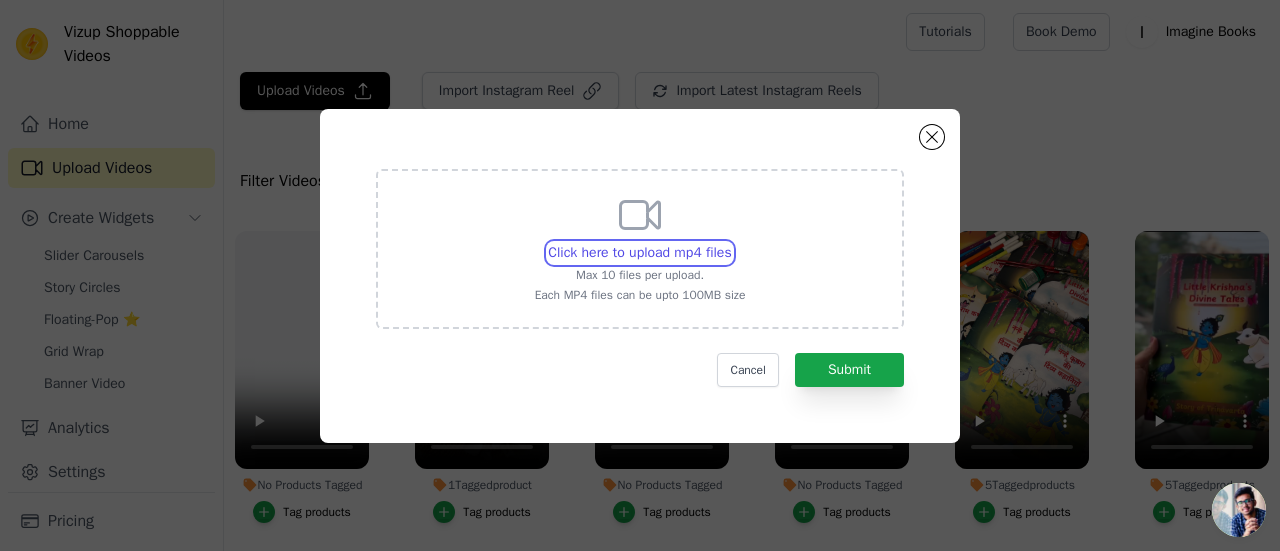 type on "C:\fakepath\Video-984.mp4" 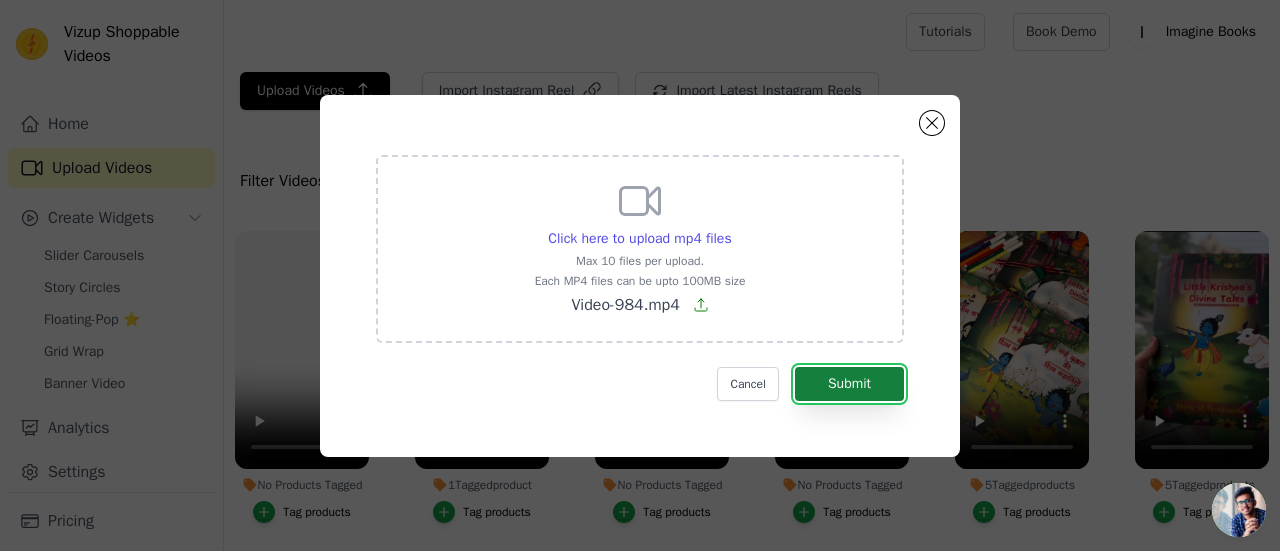 click on "Submit" at bounding box center [849, 384] 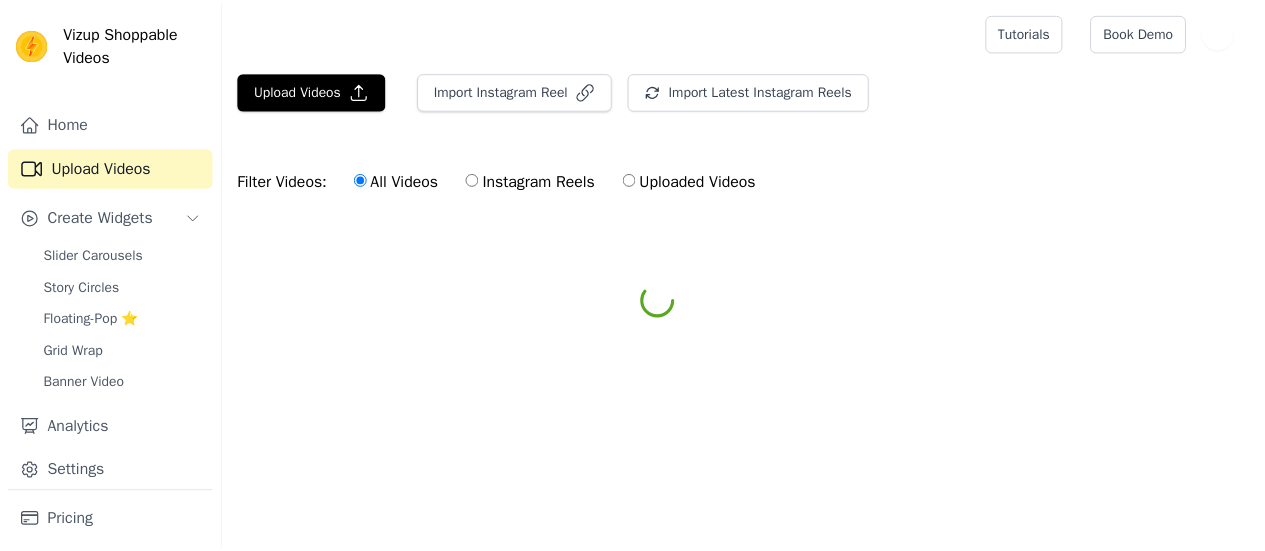 scroll, scrollTop: 0, scrollLeft: 0, axis: both 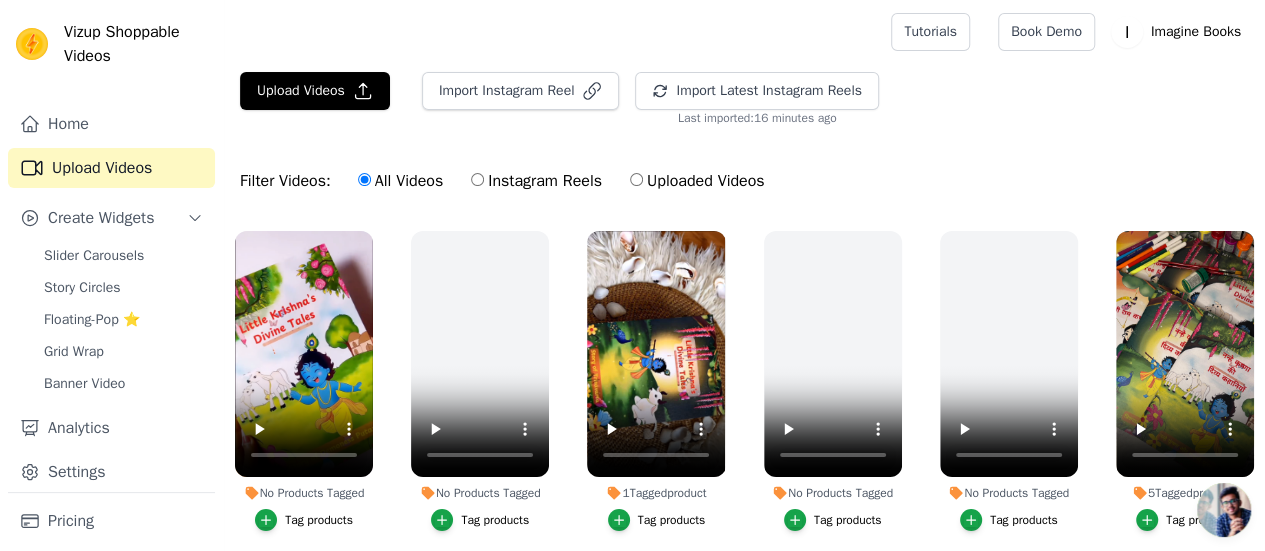 click on "Tag products" at bounding box center (319, 520) 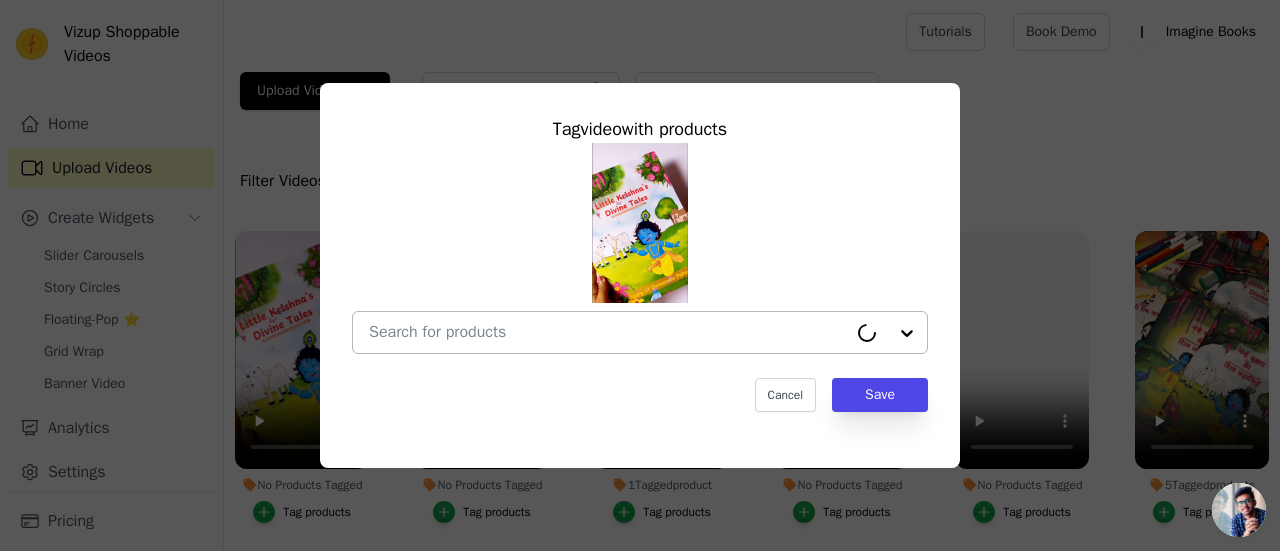 click at bounding box center [887, 332] 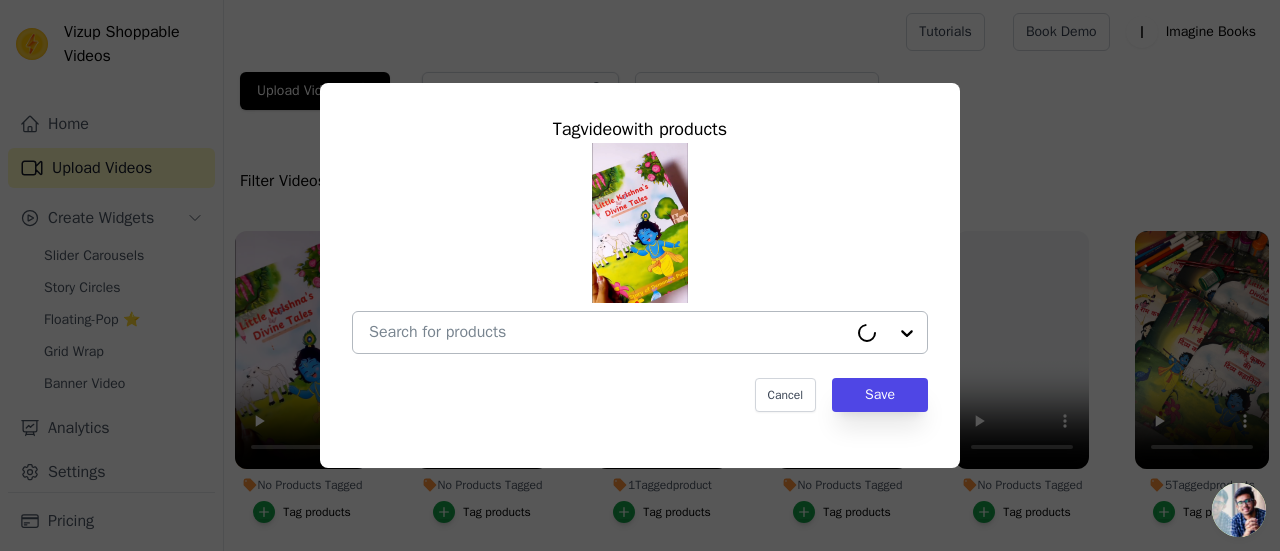 click at bounding box center [608, 332] 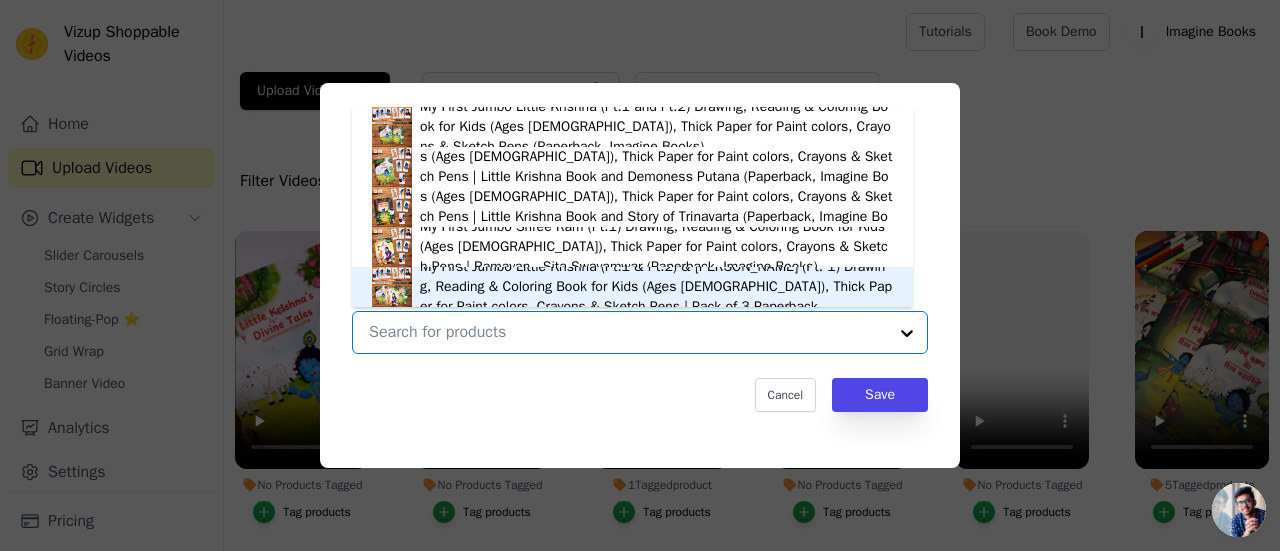 click on "My First Jumbo Little Krishna (Pt.1 & Pt.2) & [PERSON_NAME] (Pt. 1) Drawing, Reading & Coloring Book for Kids (Ages [DEMOGRAPHIC_DATA]), Thick Paper for Paint colors, Crayons & Sketch Pens | Pack of 3 Paperback" at bounding box center (656, 287) 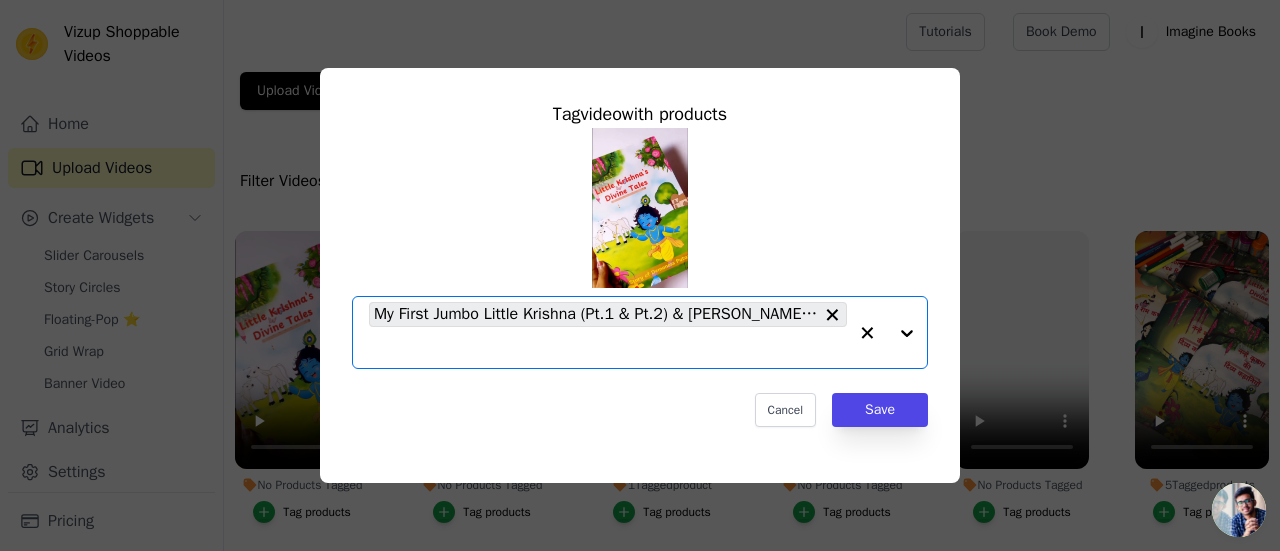 click on "No Products Tagged     Tag  video  with products       Option My First Jumbo Little Krishna (Pt.1 & Pt.2) & [PERSON_NAME] (Pt. 1) Drawing, Reading & Coloring Book for Kids (Ages [DEMOGRAPHIC_DATA]), Thick Paper for Paint colors, Crayons & Sketch Pens | Pack of 3 Paperback, selected.   Select is focused, type to refine list, press down to open the menu.     My First Jumbo Little Krishna (Pt.1 & Pt.2) & [PERSON_NAME] (Pt. 1) Drawing, Reading & Coloring Book for Kids (Ages [DEMOGRAPHIC_DATA]), Thick Paper for Paint colors, Crayons & Sketch Pens | Pack of 3 Paperback                   Cancel   Save     Tag products" 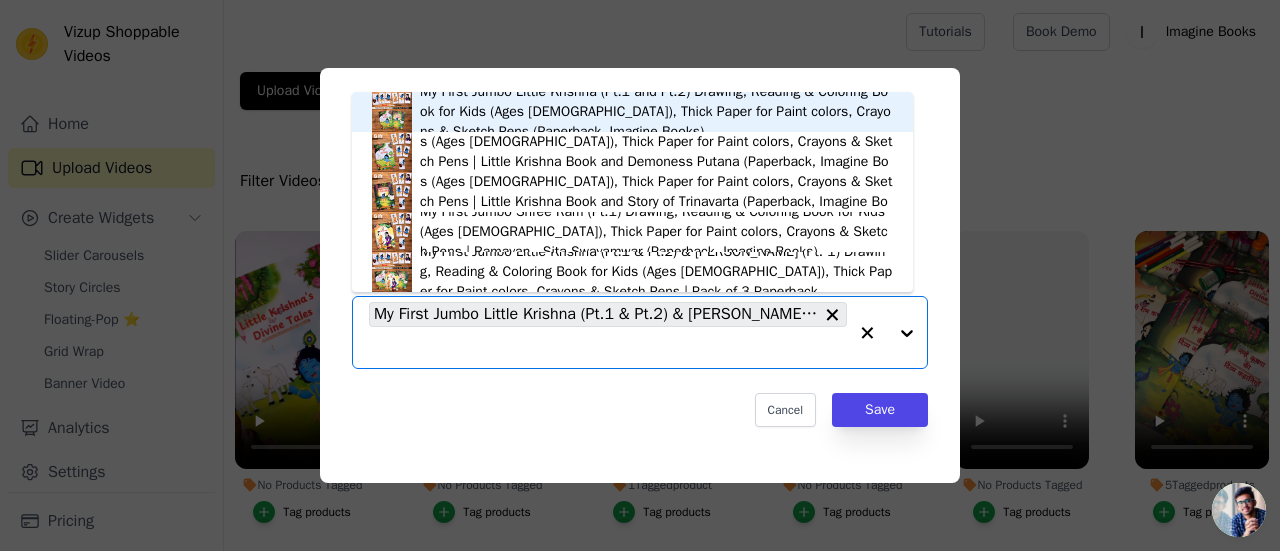 click on "My First Jumbo Little Krishna (Pt.1 and Pt.2) Drawing, Reading & Coloring Book for Kids (Ages [DEMOGRAPHIC_DATA]), Thick Paper for Paint colors, Crayons & Sketch Pens (Paperback, Imagine Books)" at bounding box center (656, 112) 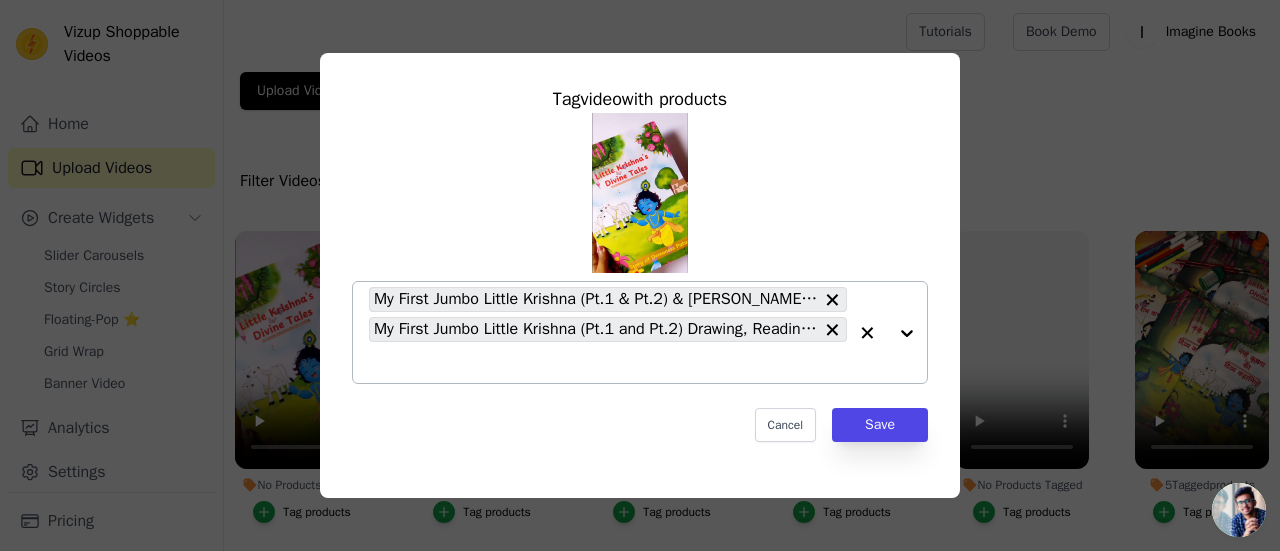 click 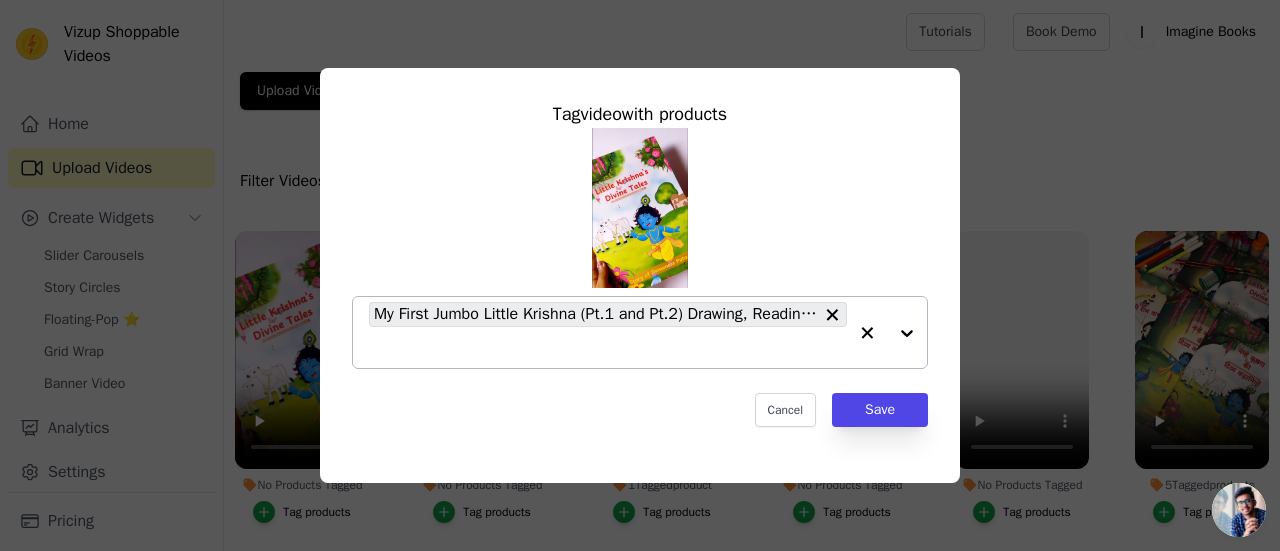 click on "My First Jumbo Little Krishna (Pt.1 and Pt.2) Drawing, Reading & Coloring Book for Kids (Ages [DEMOGRAPHIC_DATA]), Thick Paper for Paint colors, Crayons & Sketch Pens (Paperback, Imagine Books)" at bounding box center (608, 332) 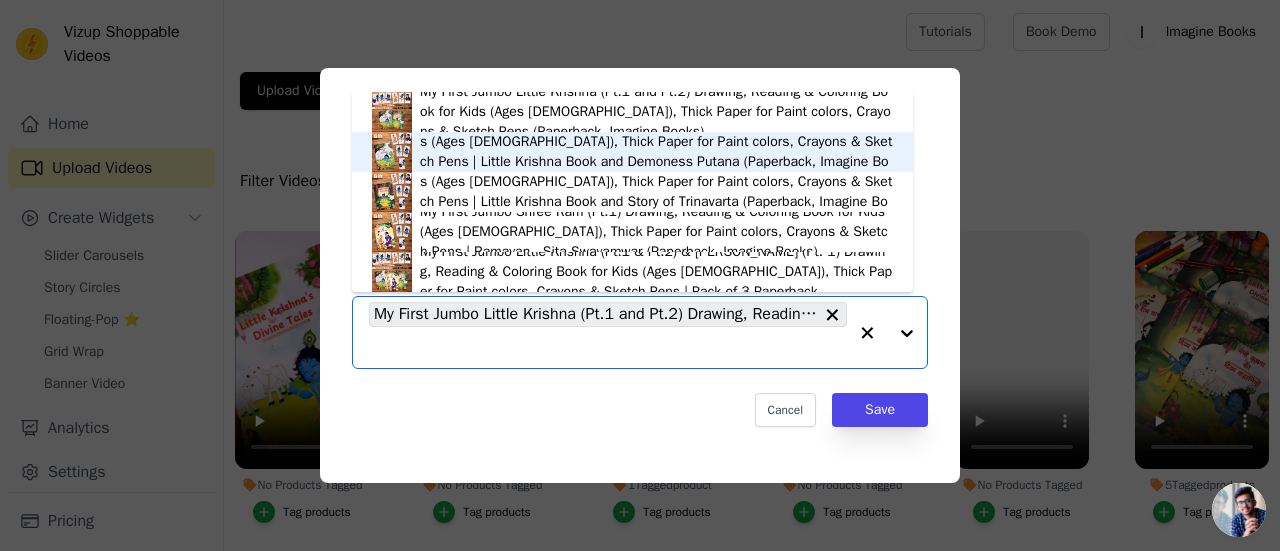 click on "My First Jumbo Little Krishna (pt.1) Drawing, Reading & Coloring Book for Kids (Ages [DEMOGRAPHIC_DATA]), Thick Paper for Paint colors, Crayons & Sketch Pens | Little Krishna Book and Demoness Putana (Paperback, Imagine Books)" at bounding box center [656, 152] 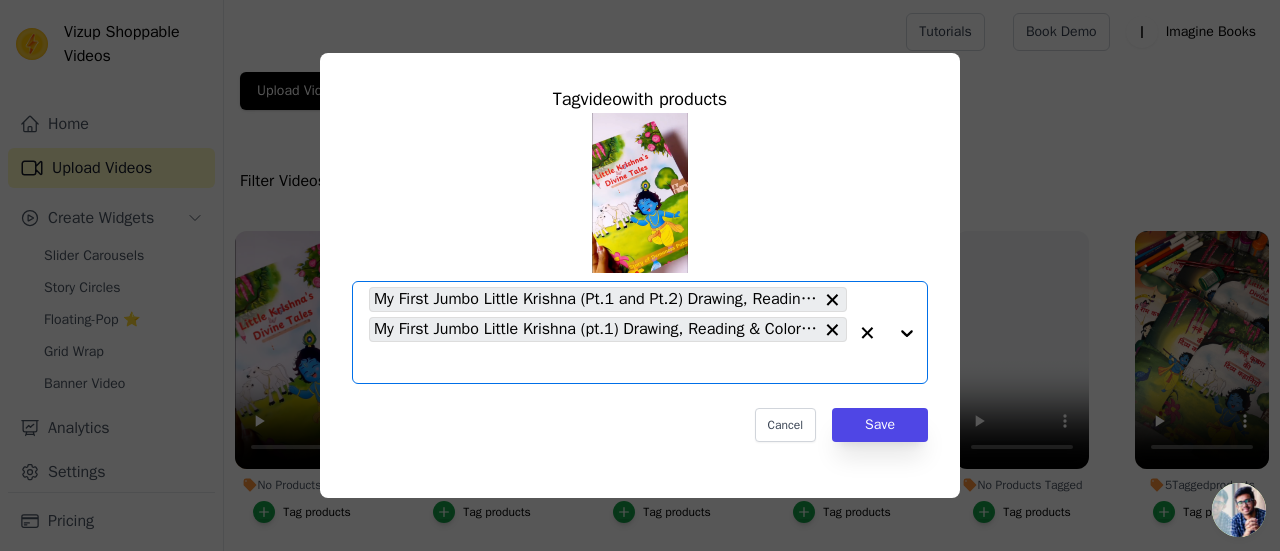 click on "No Products Tagged     Tag  video  with products       Option My First Jumbo Little Krishna (Pt.1 and Pt.2) Drawing, Reading & Coloring Book for Kids (Ages [DEMOGRAPHIC_DATA]), Thick Paper for Paint colors, Crayons & Sketch Pens (Paperback, Imagine Books), My First Jumbo Little Krishna (pt.1) Drawing, Reading & Coloring Book for Kids (Ages [DEMOGRAPHIC_DATA]), Thick Paper for Paint colors, Crayons & Sketch Pens | Little Krishna Book and Demoness Putana (Paperback, Imagine Books), selected.   Select is focused, type to refine list, press down to open the menu.     My First Jumbo Little Krishna (Pt.1 and Pt.2) Drawing, Reading & Coloring Book for Kids (Ages [DEMOGRAPHIC_DATA]), Thick Paper for Paint colors, Crayons & Sketch Pens (Paperback, Imagine Books)     My First Jumbo Little Krishna (pt.1) Drawing, Reading & Coloring Book for Kids (Ages [DEMOGRAPHIC_DATA]), Thick Paper for Paint colors, Crayons & Sketch Pens | Little Krishna Book and Demoness Putana (Paperback, Imagine Books)                   Cancel   Save     Tag products" 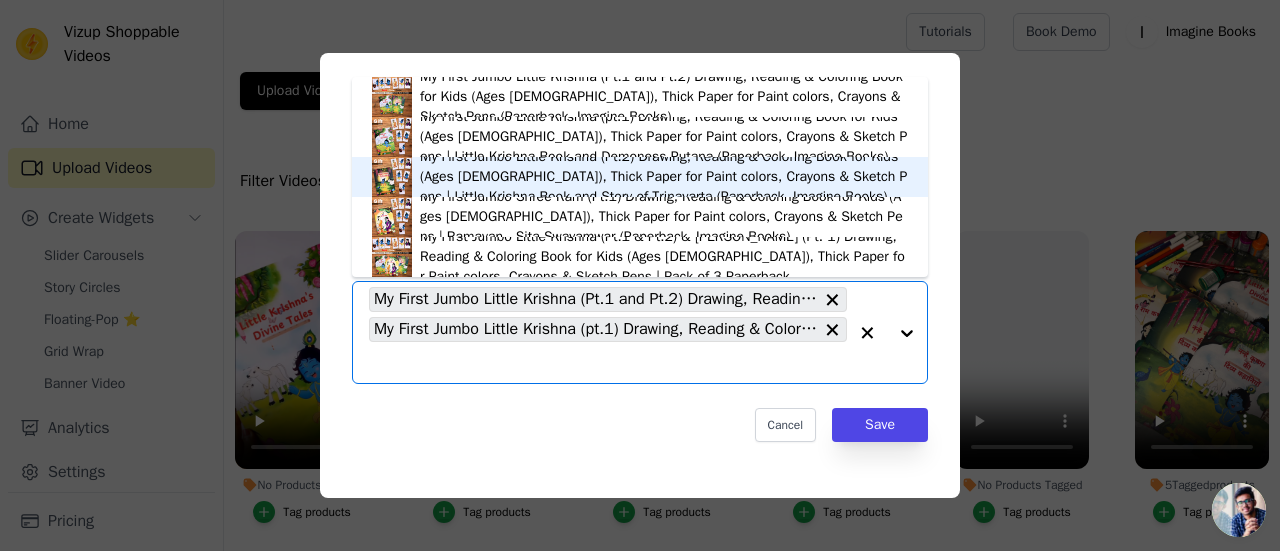 click on "My First Jumbo Little Krishna (Pt.2) Drawing, Reading & Coloring Book for Kids (Ages [DEMOGRAPHIC_DATA]), Thick Paper for Paint colors, Crayons & Sketch Pens | Little Krishna Book and Story of Trinavarta (Paperback, Imagine Books)" at bounding box center [664, 177] 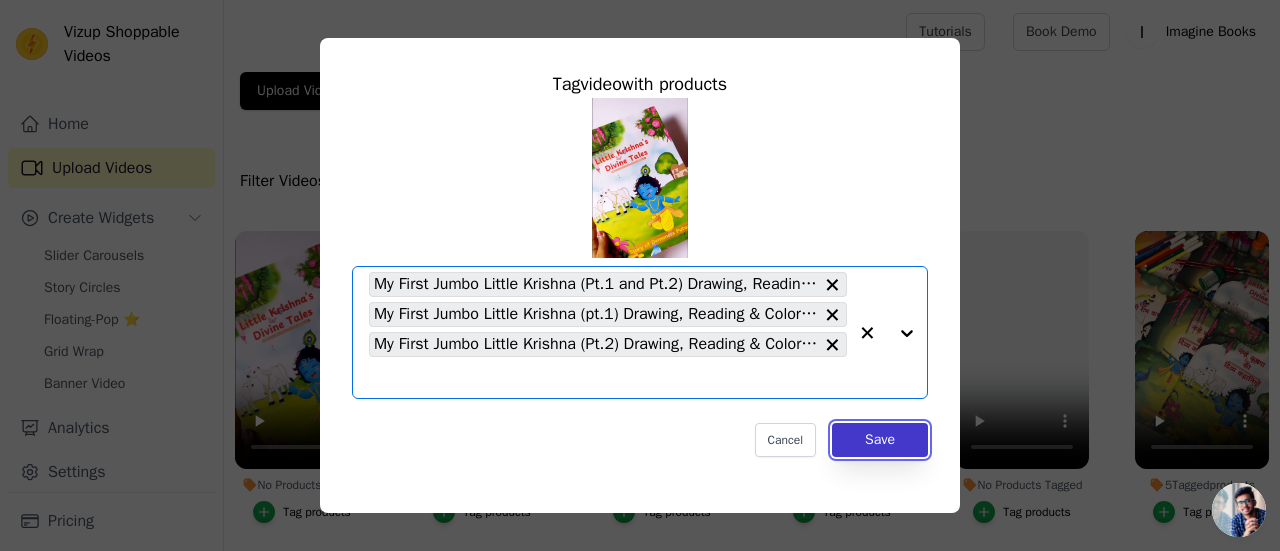 click on "Save" at bounding box center (880, 440) 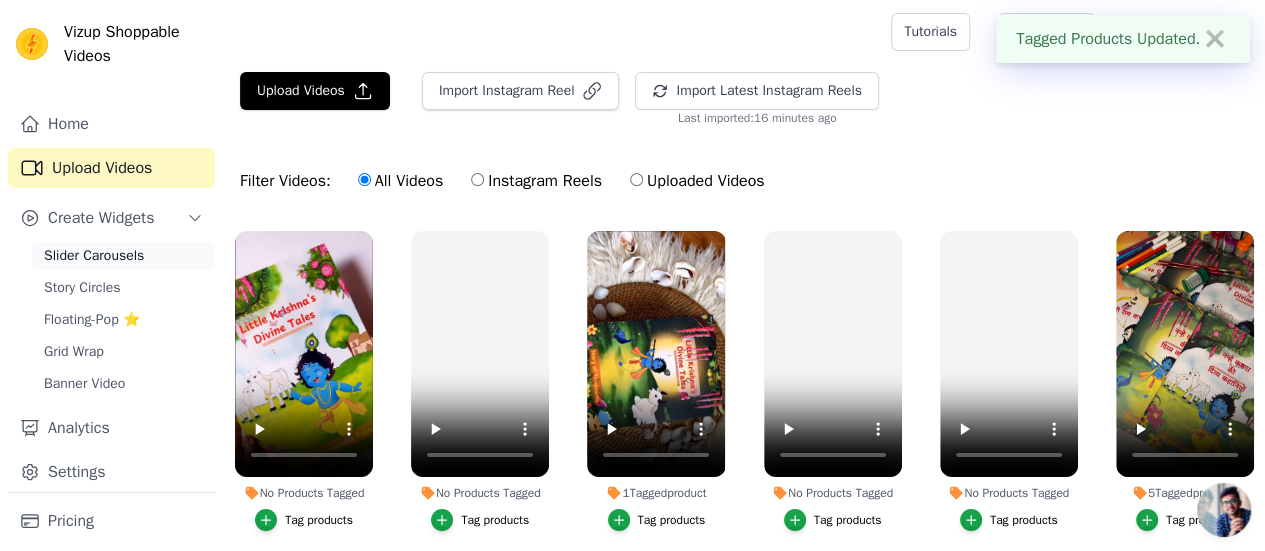 click on "Slider Carousels" at bounding box center [94, 256] 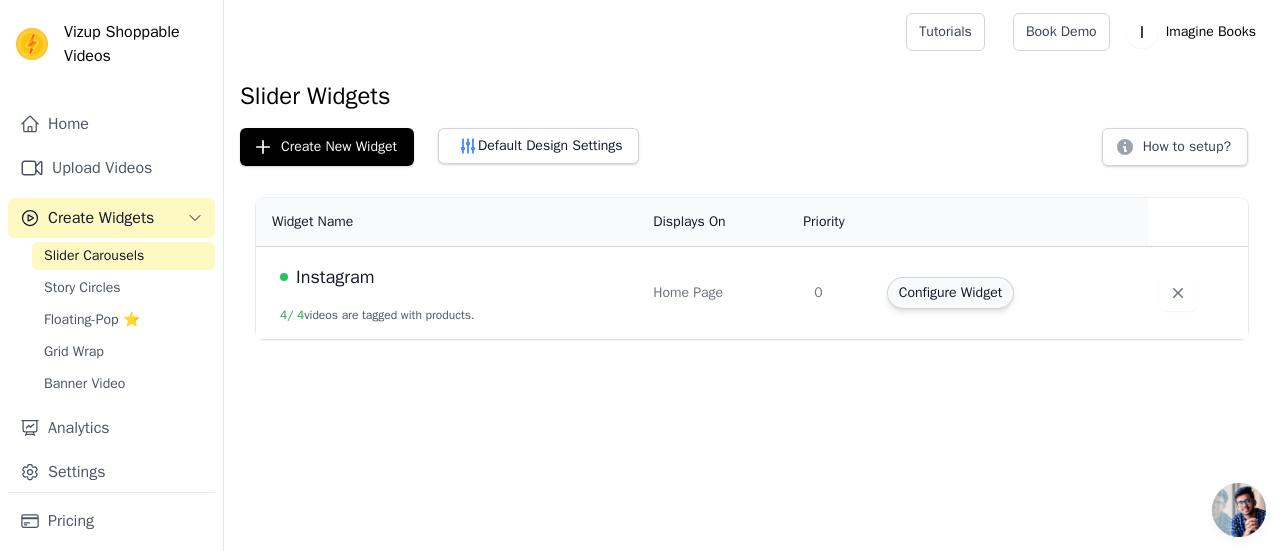 click on "Configure Widget" at bounding box center (950, 293) 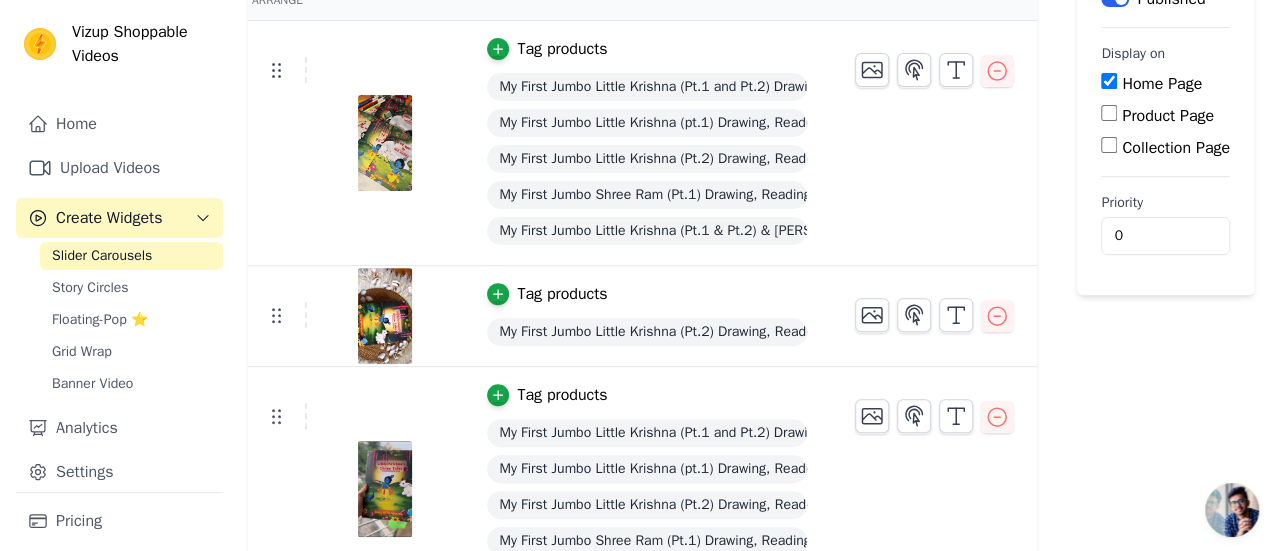 scroll, scrollTop: 0, scrollLeft: 0, axis: both 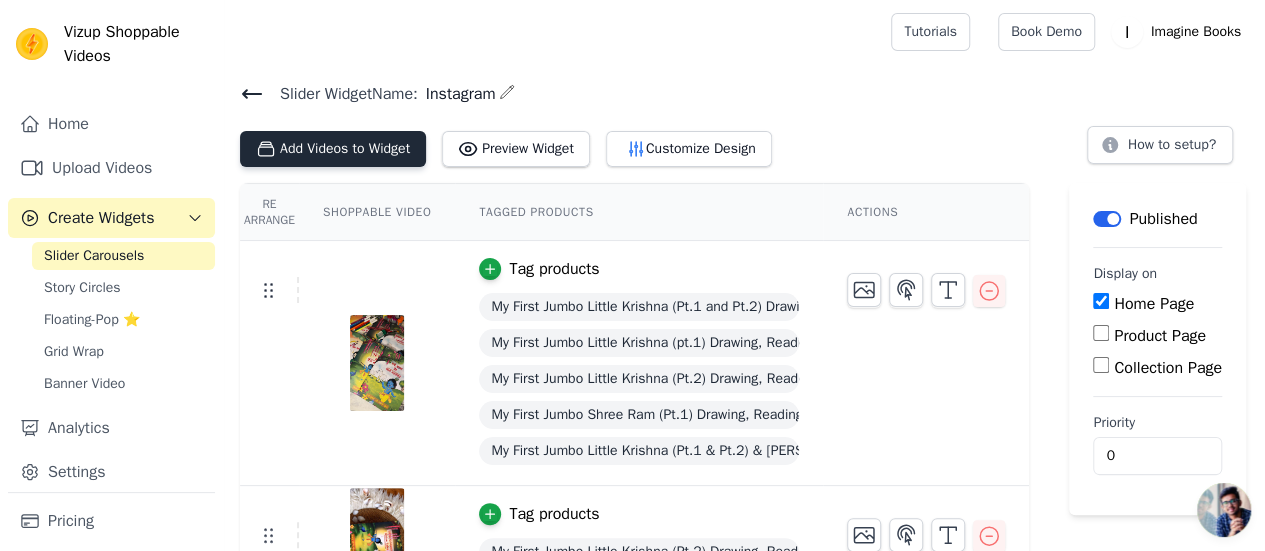 click on "Add Videos to Widget" at bounding box center [333, 149] 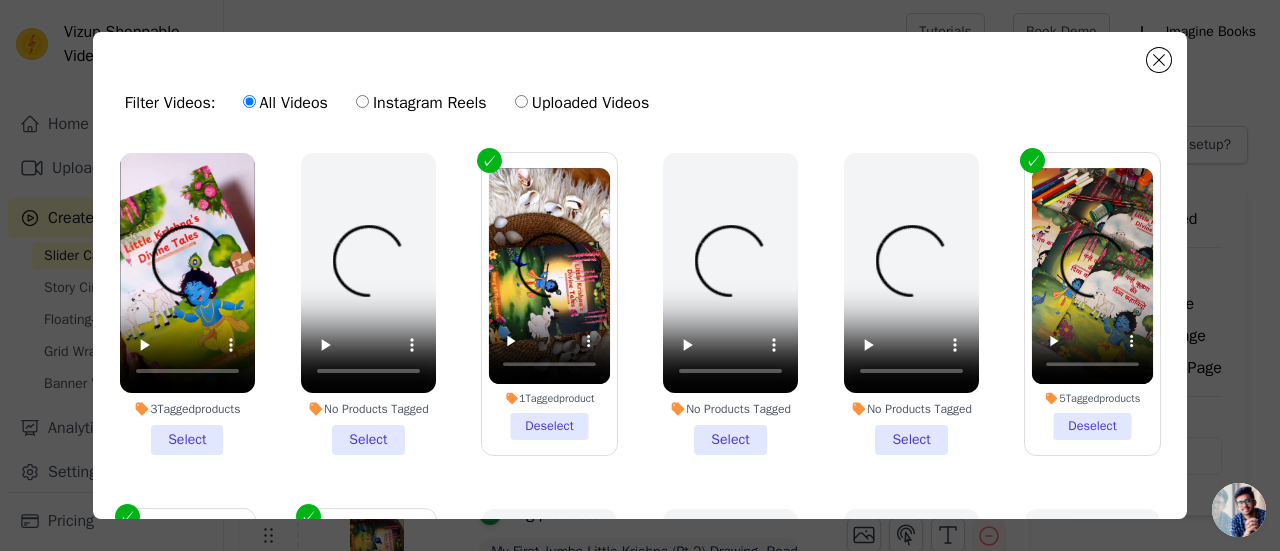 click on "3  Tagged  products     Select" at bounding box center [187, 304] 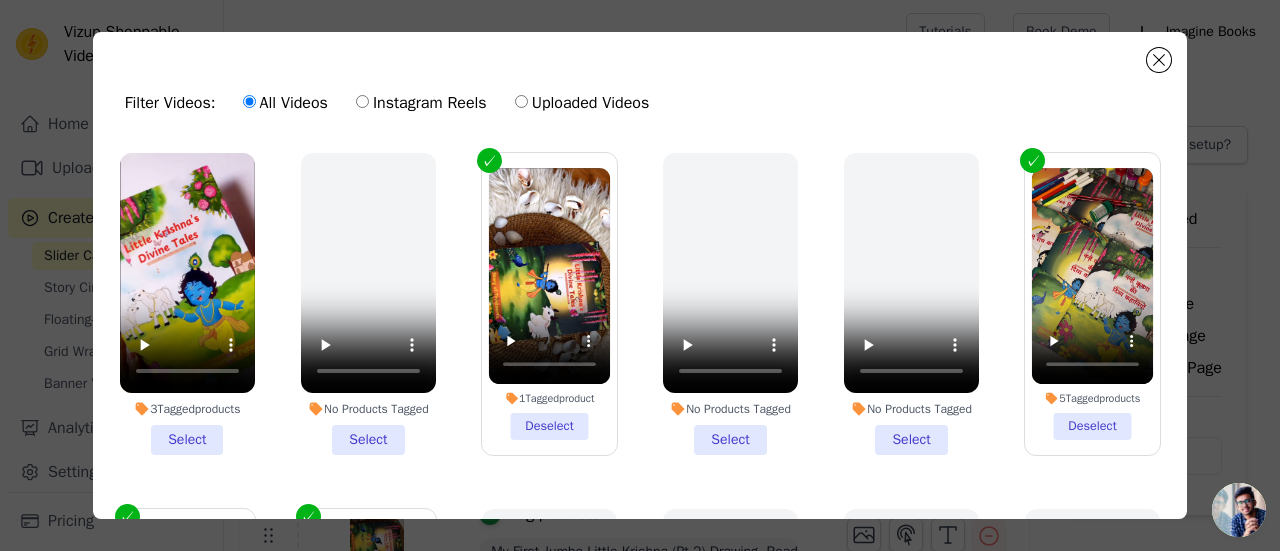 click on "3  Tagged  products     Select" at bounding box center [0, 0] 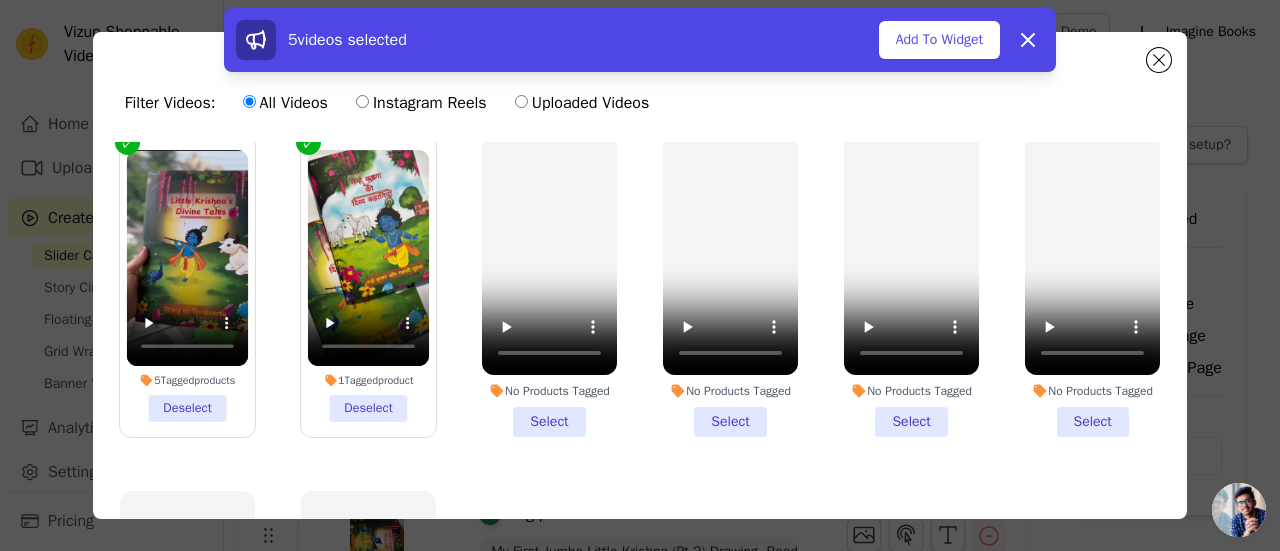 scroll, scrollTop: 568, scrollLeft: 0, axis: vertical 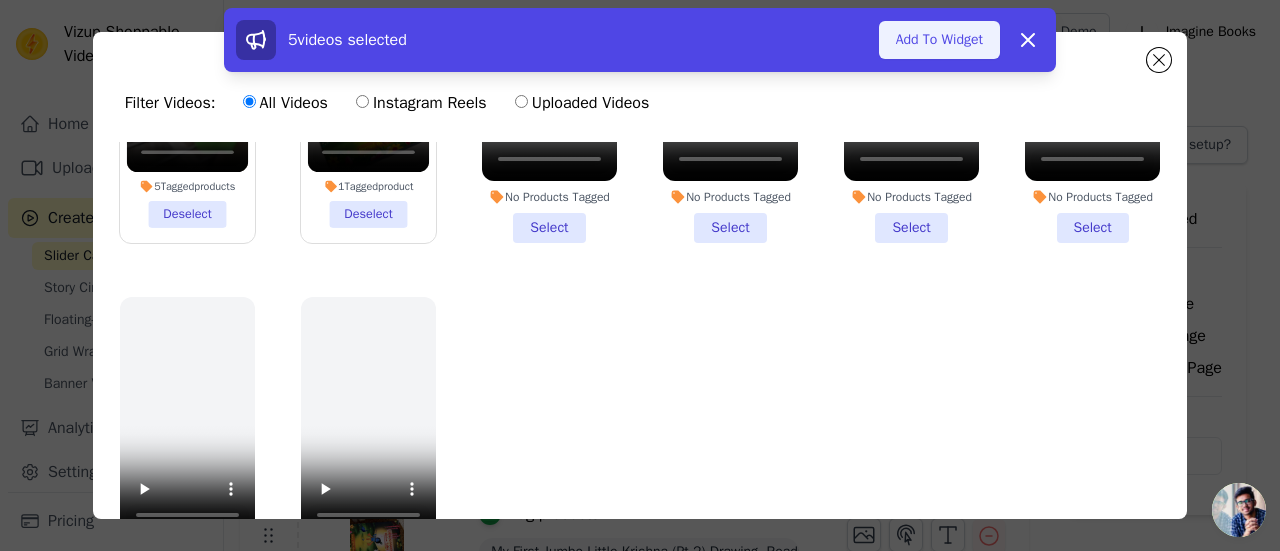 click on "Add To Widget" at bounding box center [939, 40] 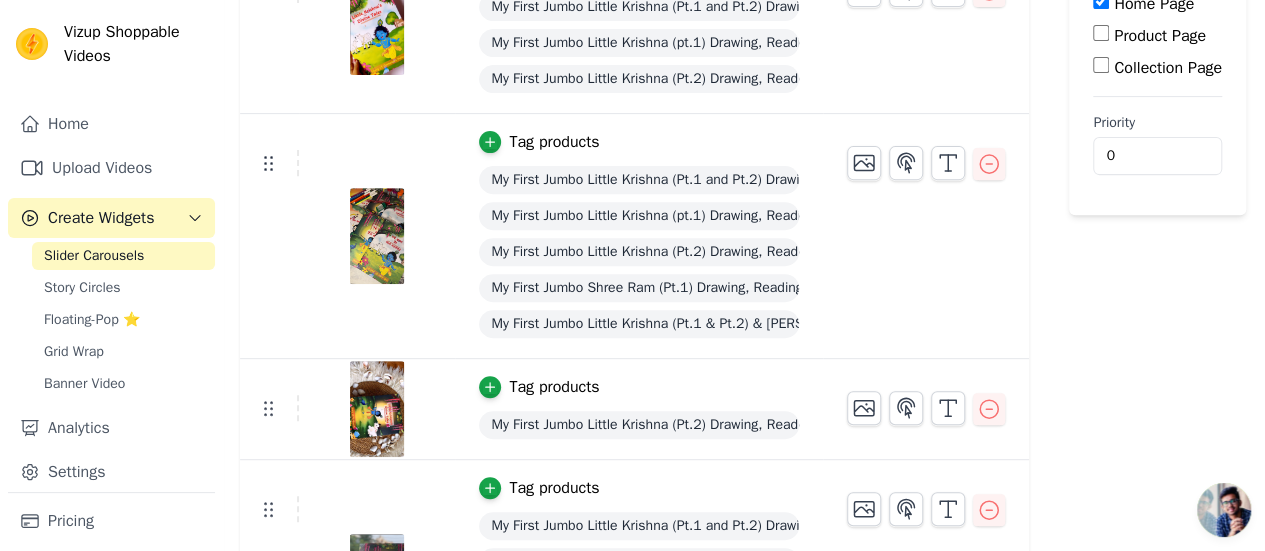 scroll, scrollTop: 0, scrollLeft: 0, axis: both 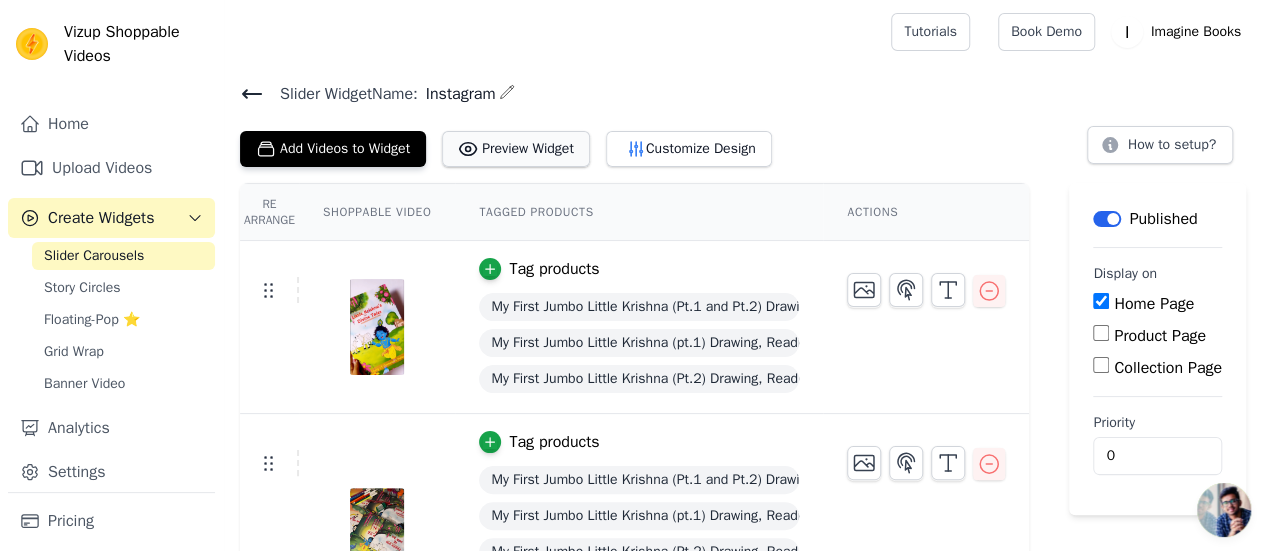 click on "Preview Widget" at bounding box center [516, 149] 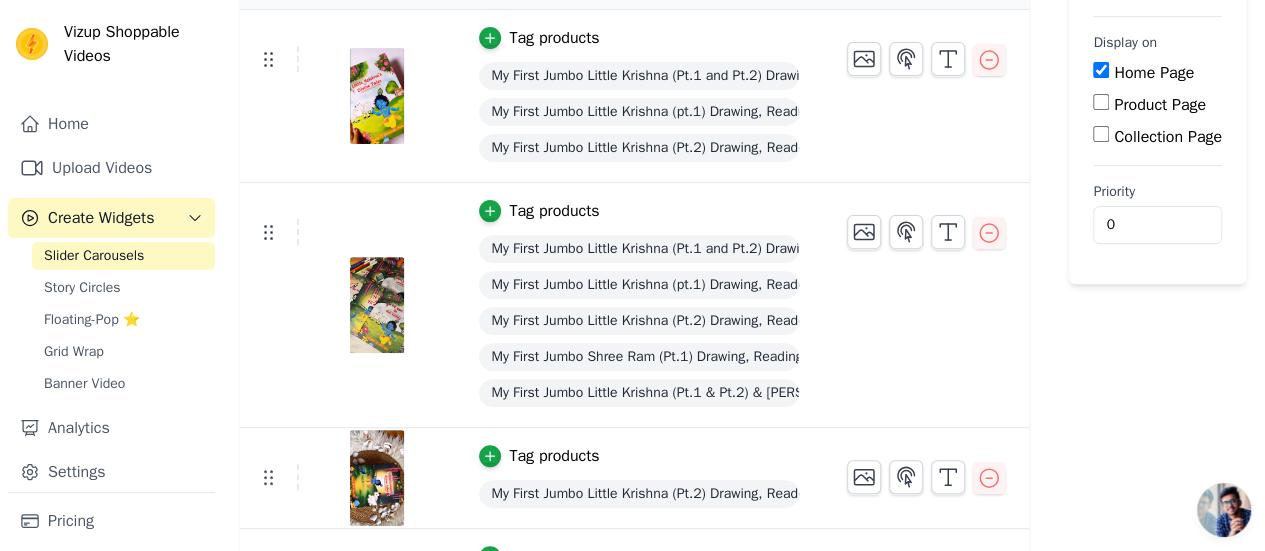 scroll, scrollTop: 200, scrollLeft: 0, axis: vertical 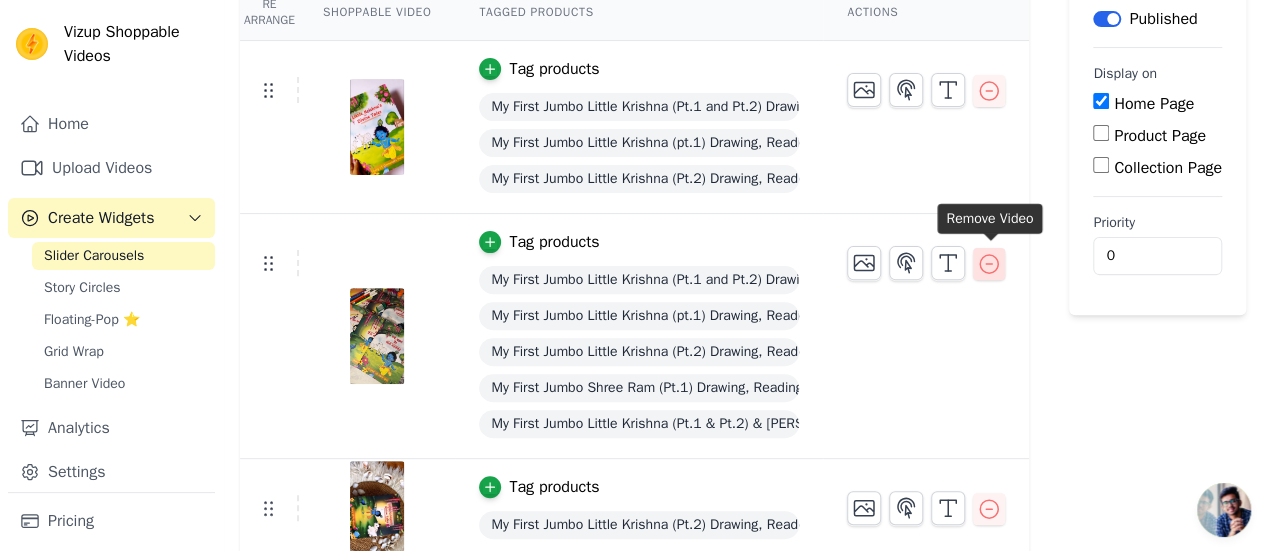 click 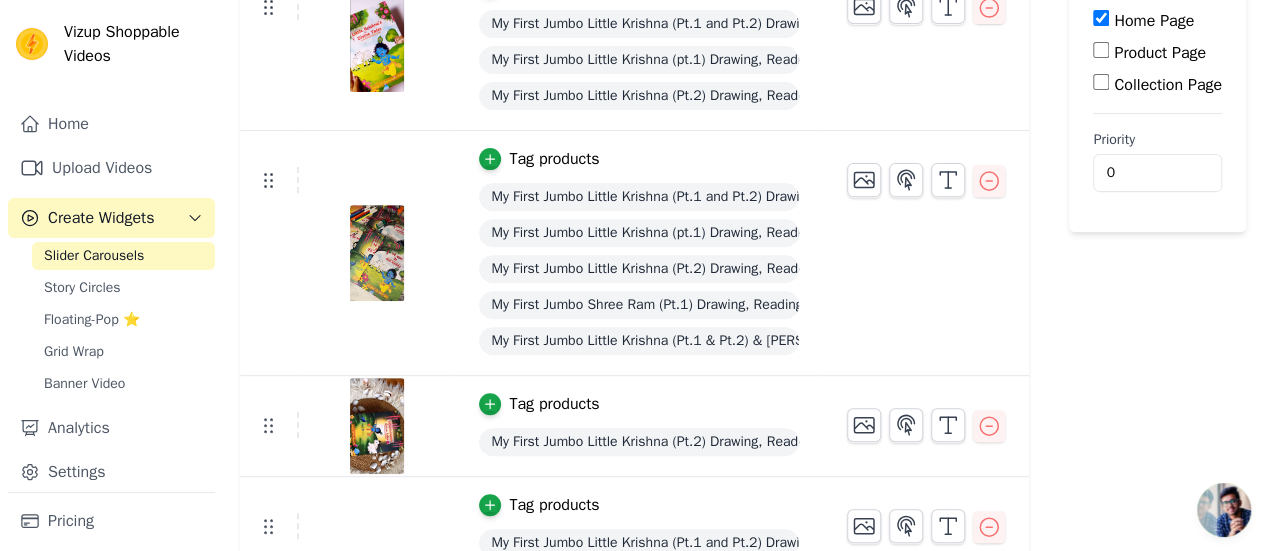 scroll, scrollTop: 0, scrollLeft: 0, axis: both 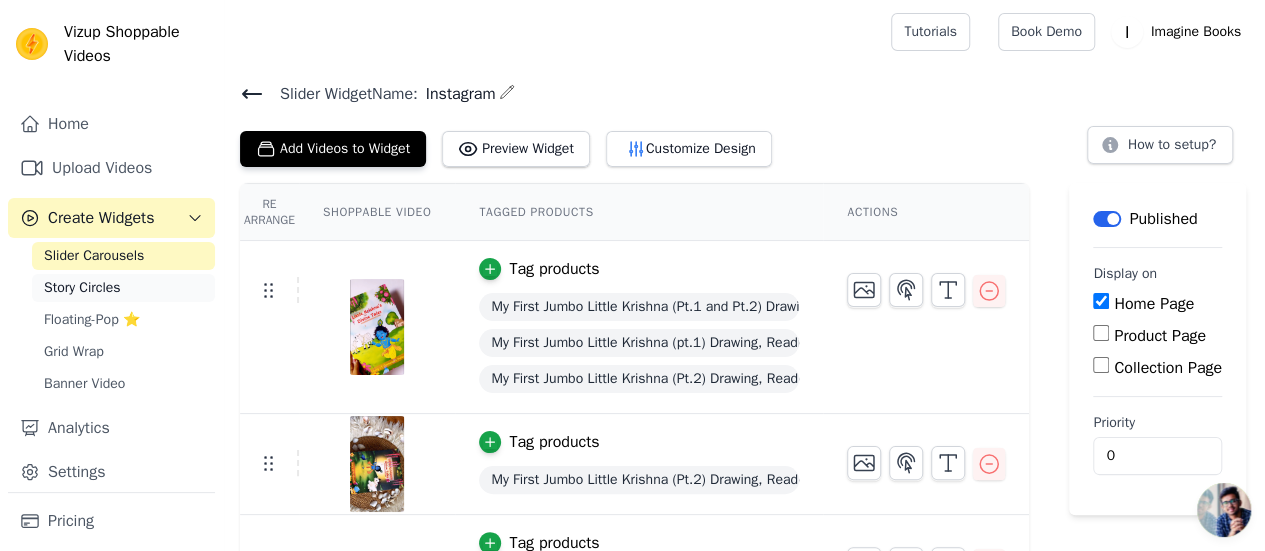 click on "Story Circles" at bounding box center [82, 288] 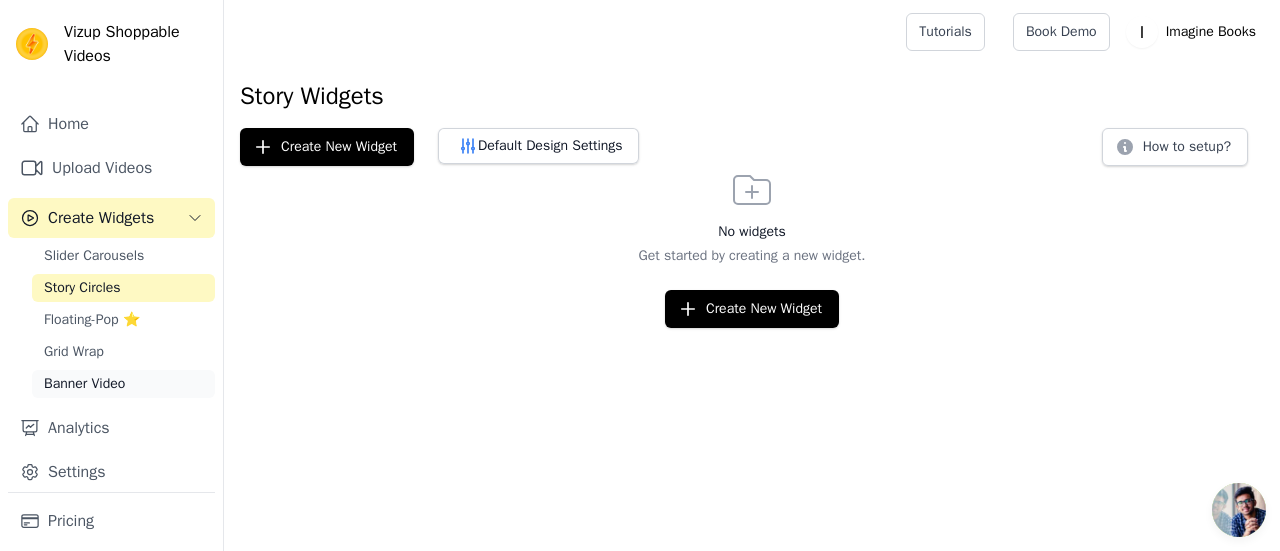 click on "Banner Video" at bounding box center [84, 384] 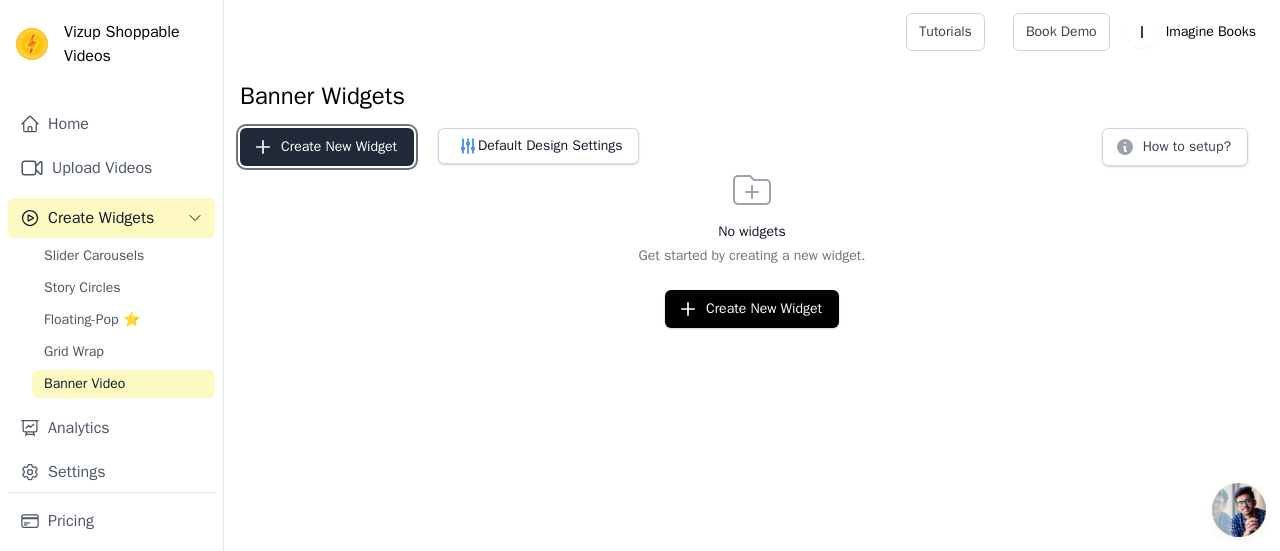 click on "Create New Widget" at bounding box center (327, 147) 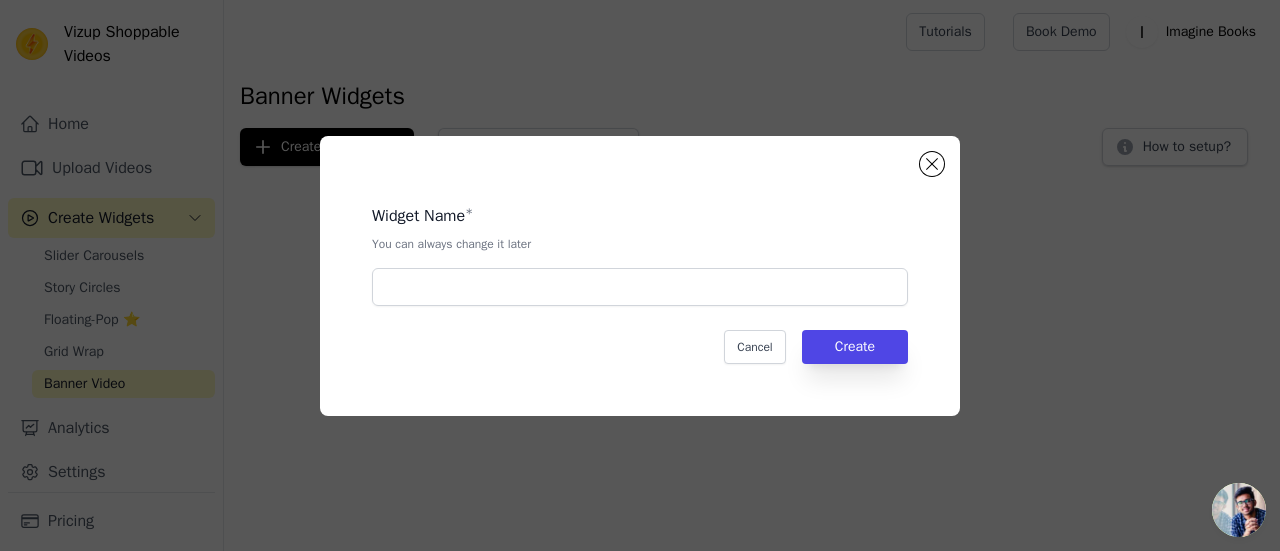 click on "Widget Name   *   You can always change it later       Cancel   Create" 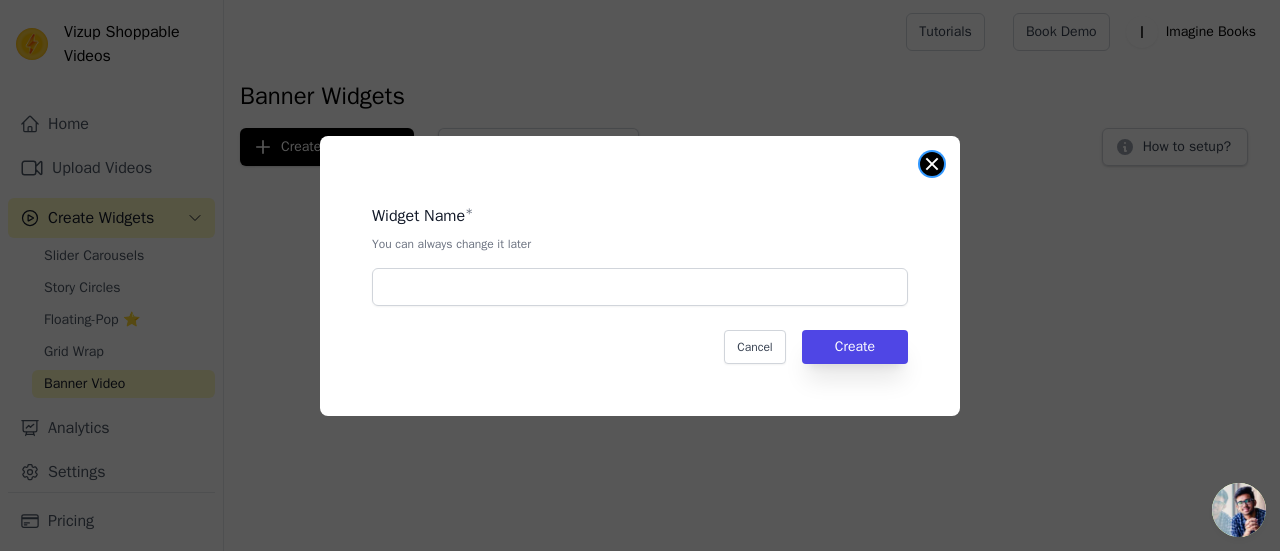 click at bounding box center (932, 164) 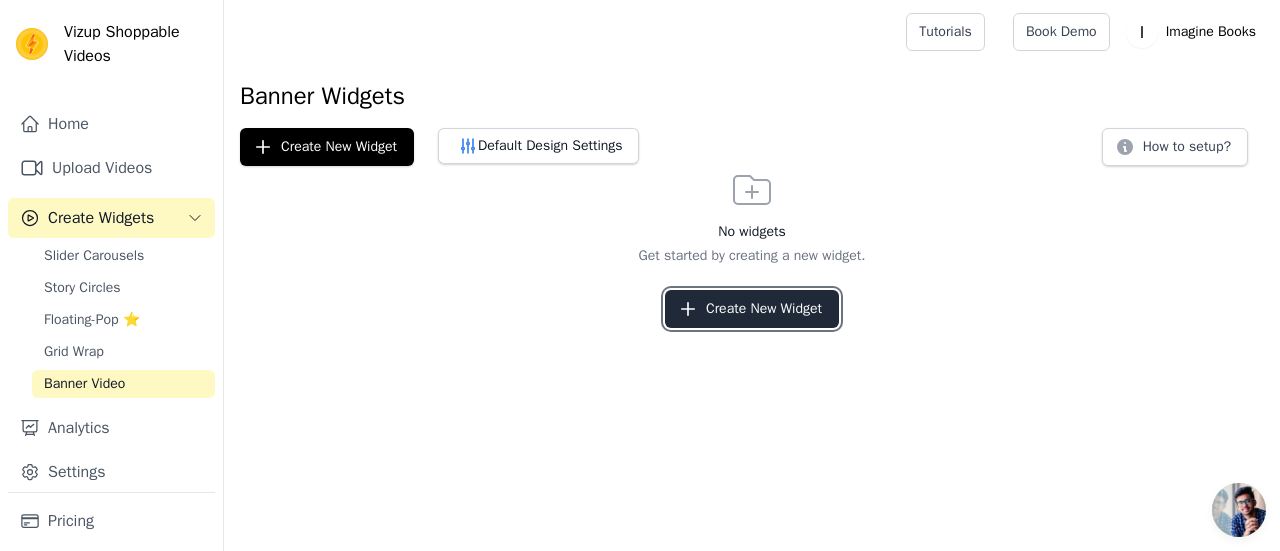click on "Create New Widget" at bounding box center (752, 309) 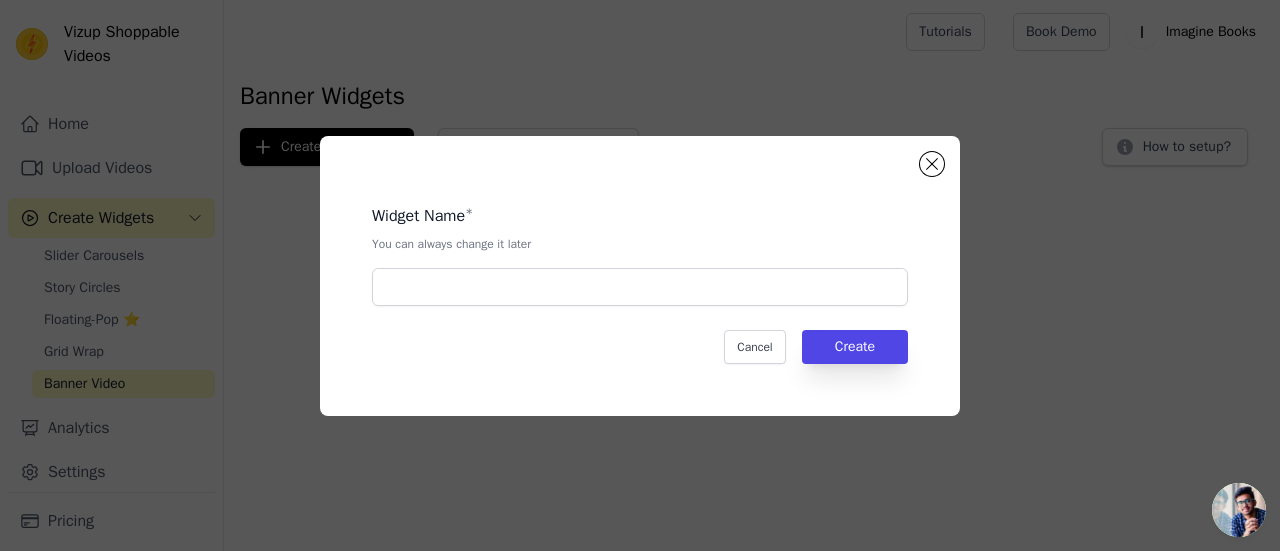 click on "Widget Name   *   You can always change it later       Cancel   Create" 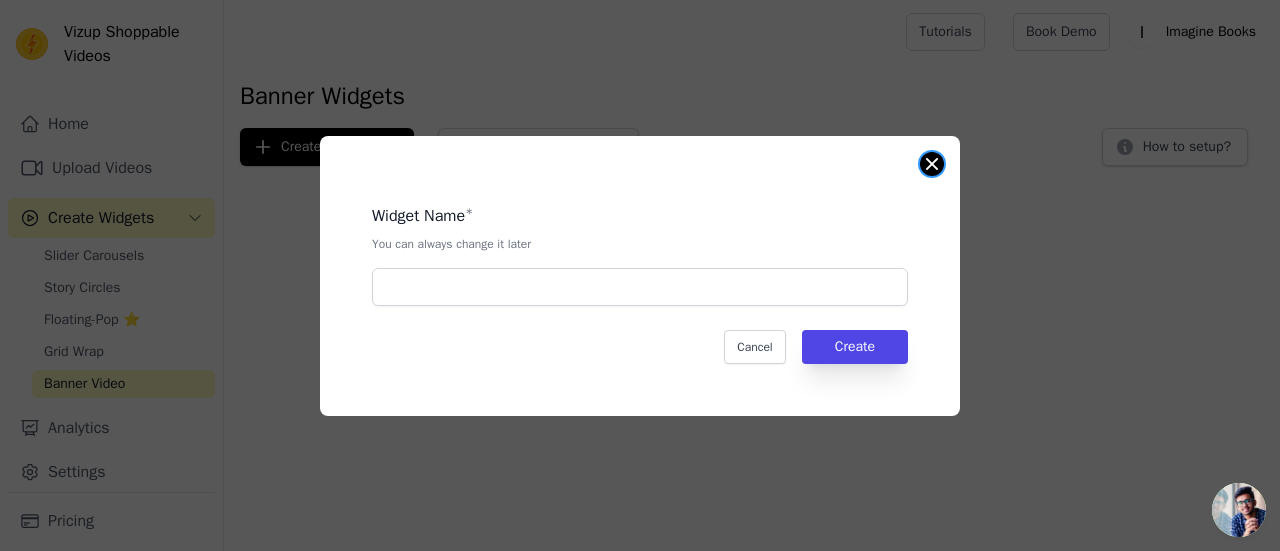 click at bounding box center [932, 164] 